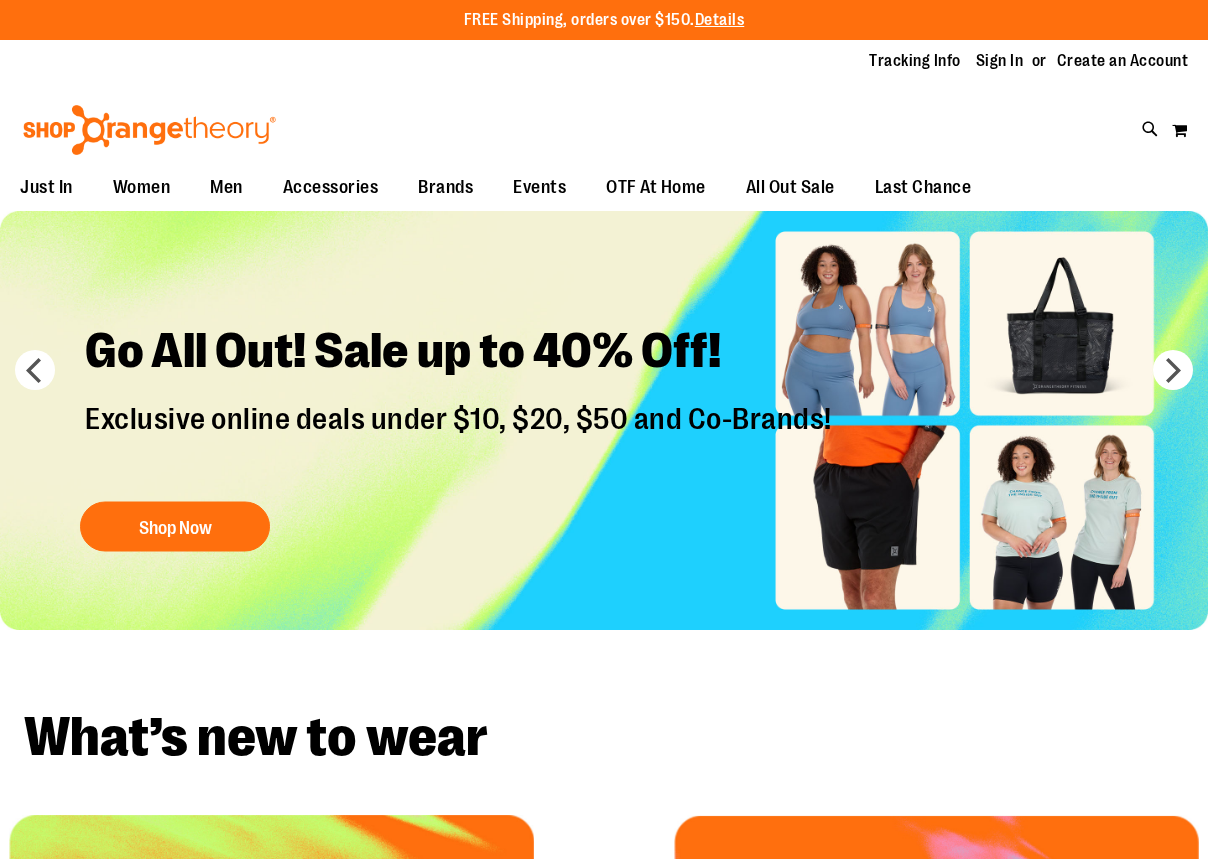 scroll, scrollTop: 0, scrollLeft: 0, axis: both 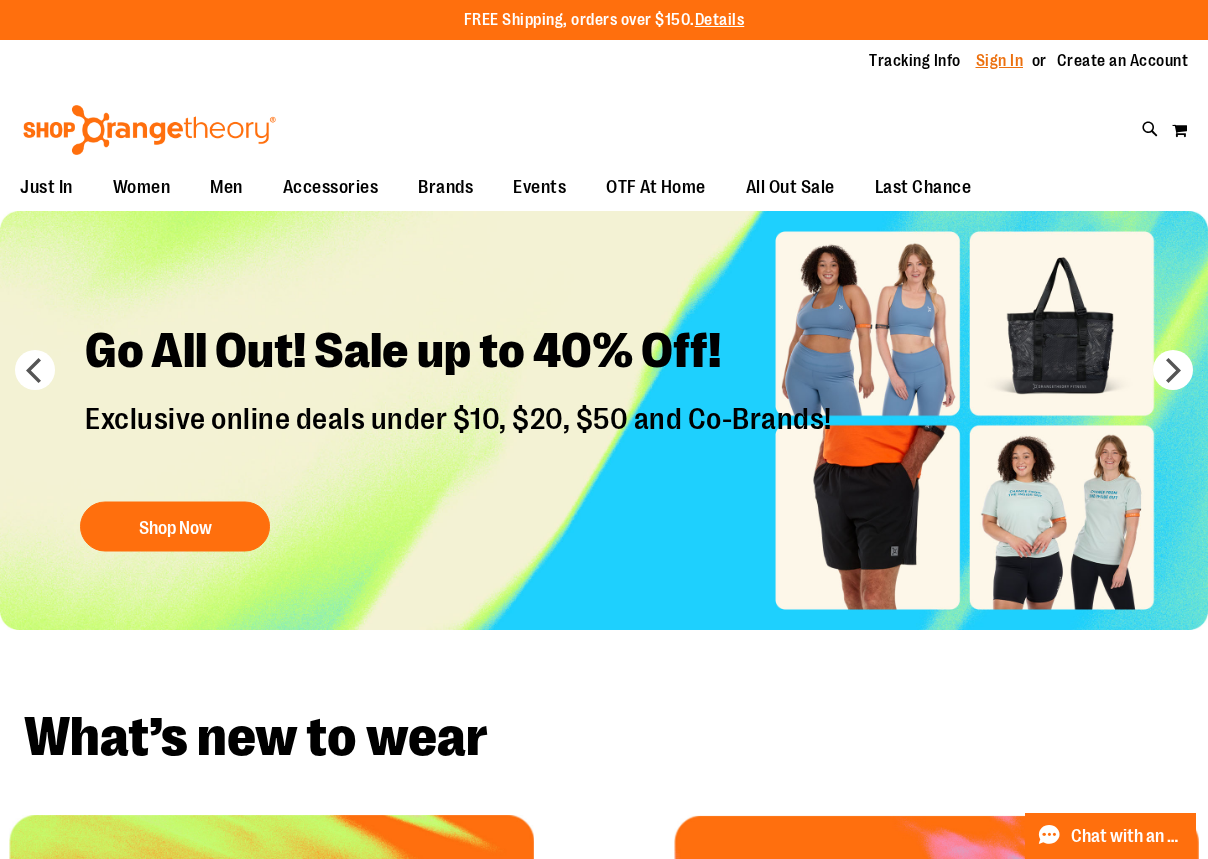 type on "**********" 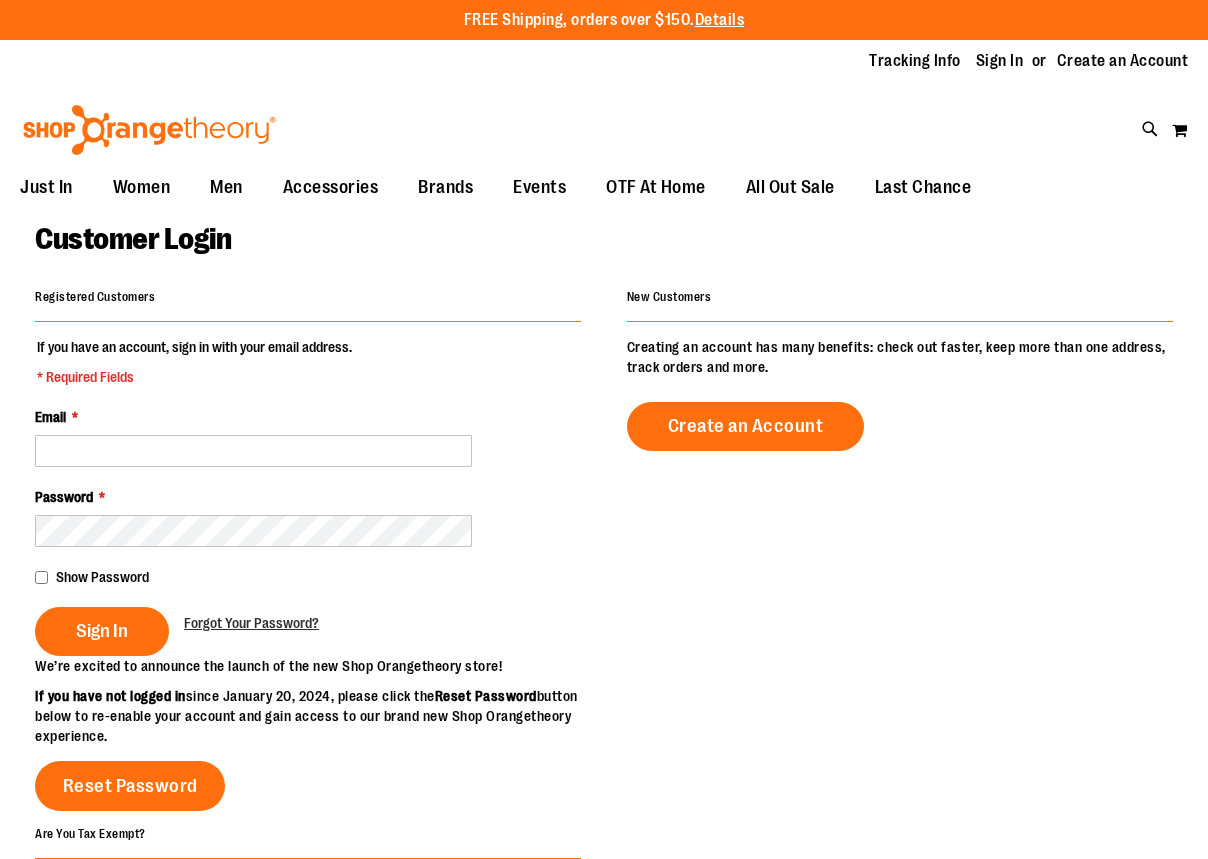 scroll, scrollTop: 0, scrollLeft: 0, axis: both 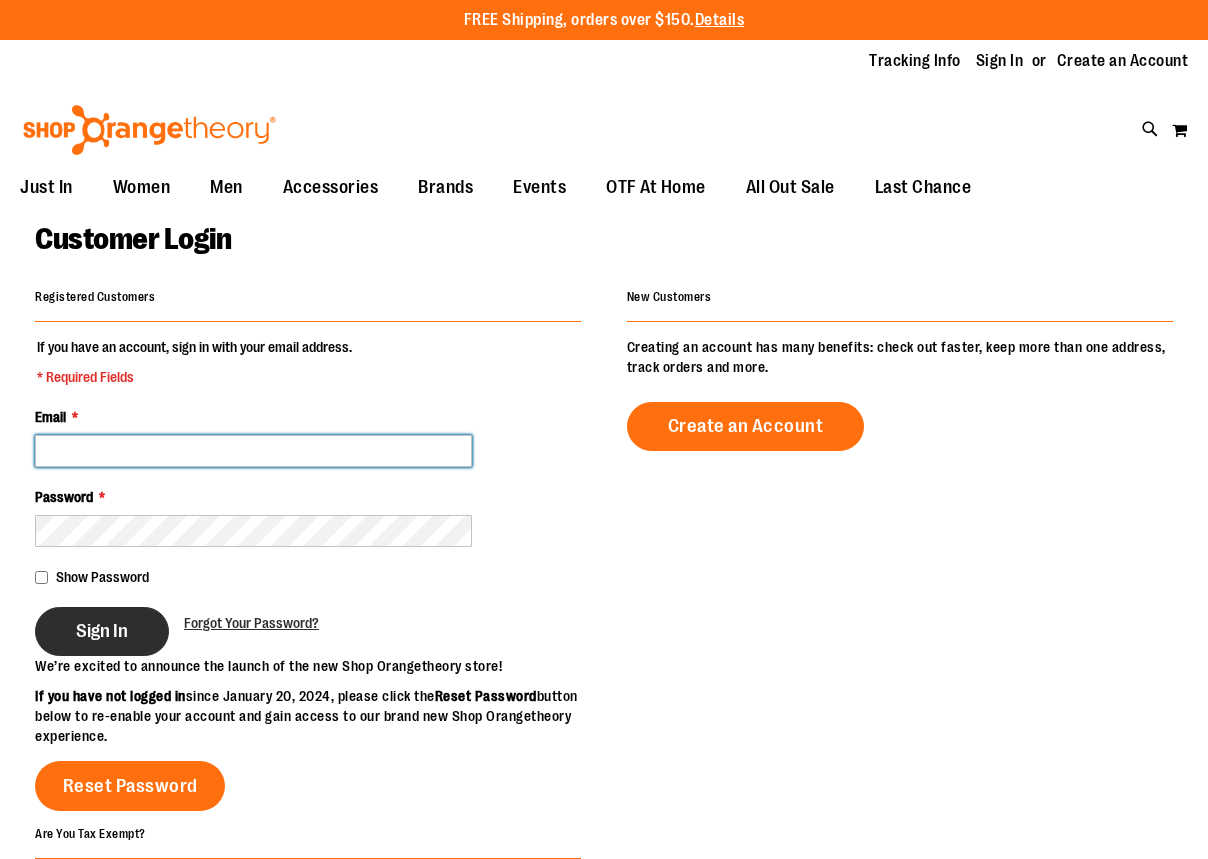 type on "**********" 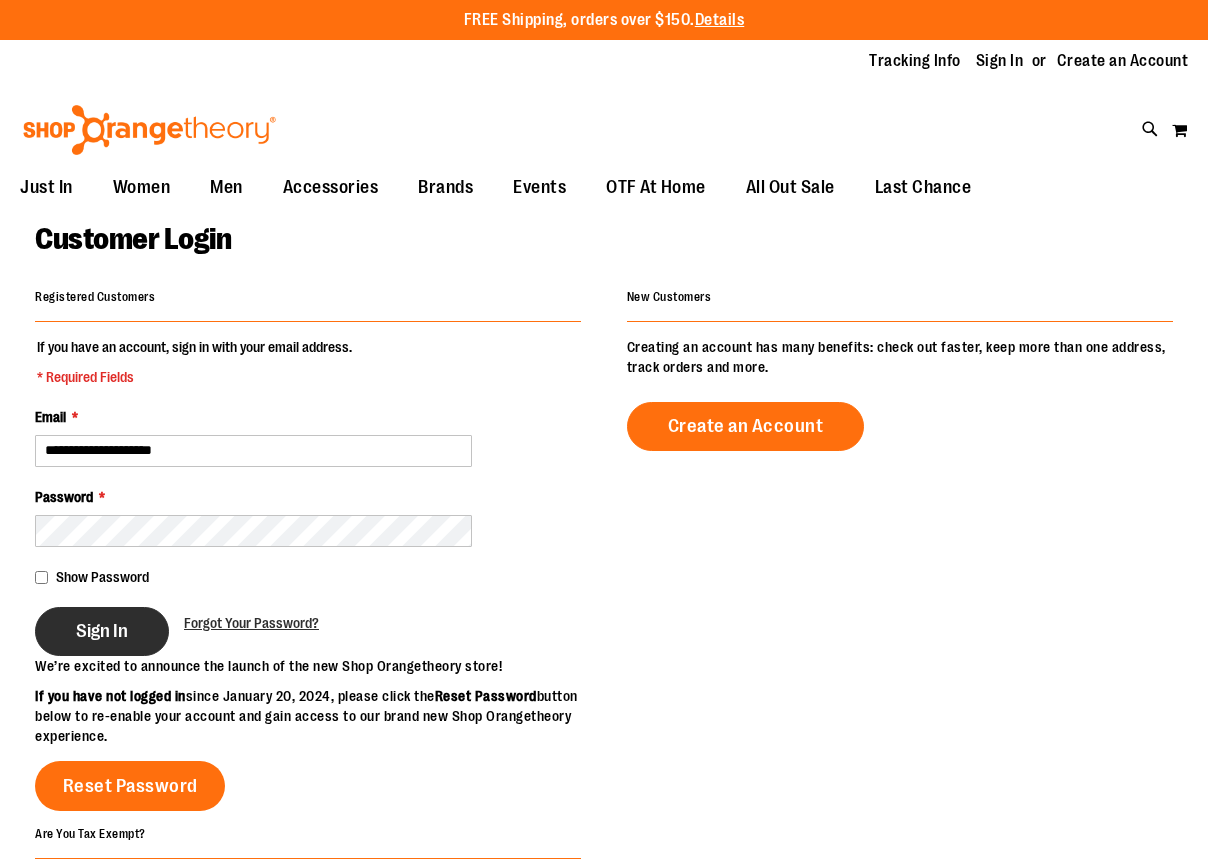 type on "**********" 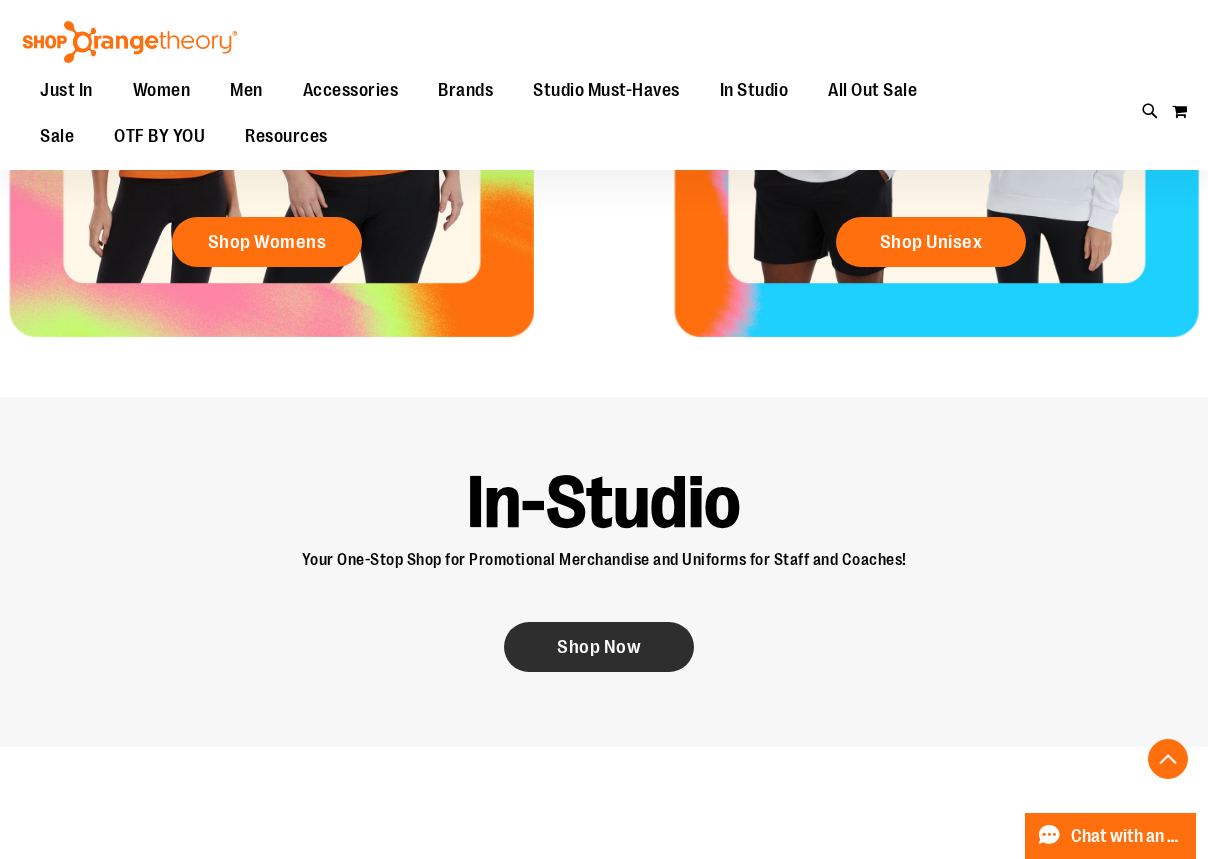 scroll, scrollTop: 1072, scrollLeft: 0, axis: vertical 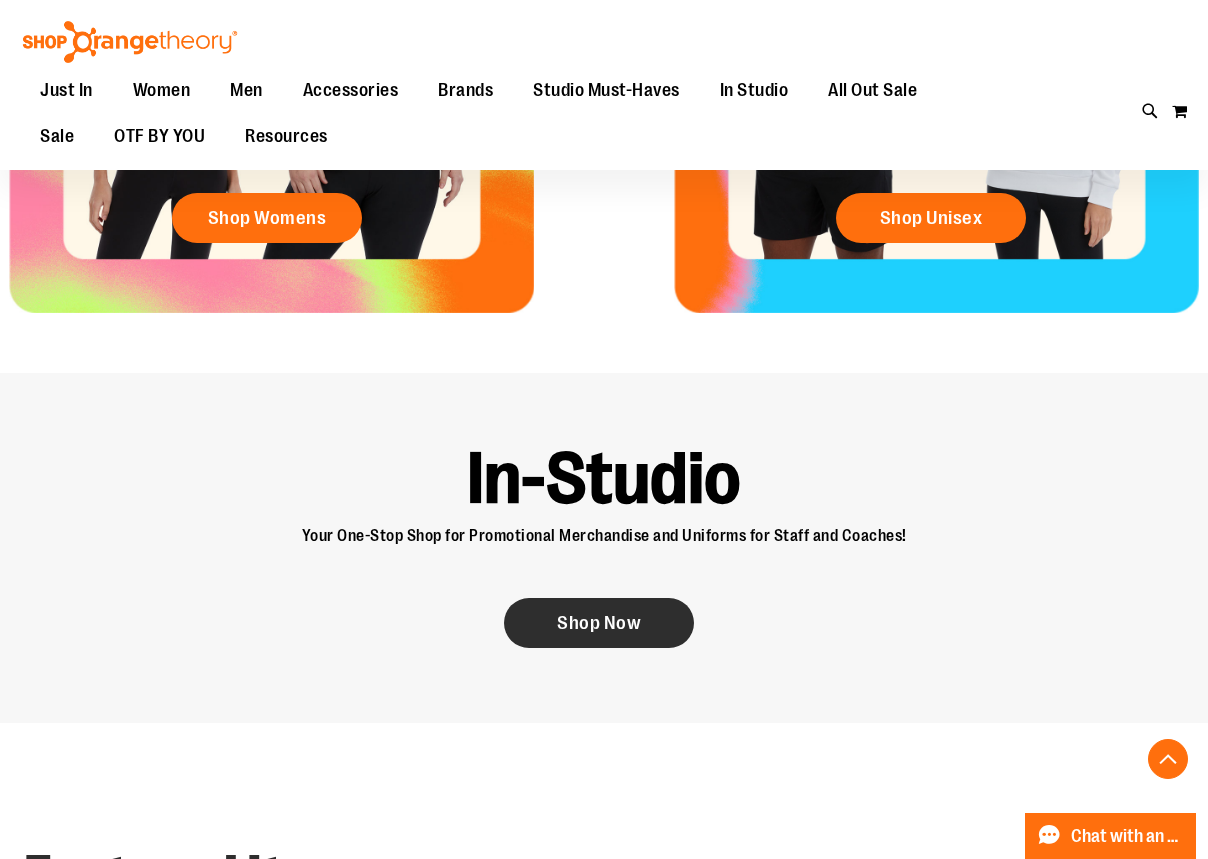 type on "**********" 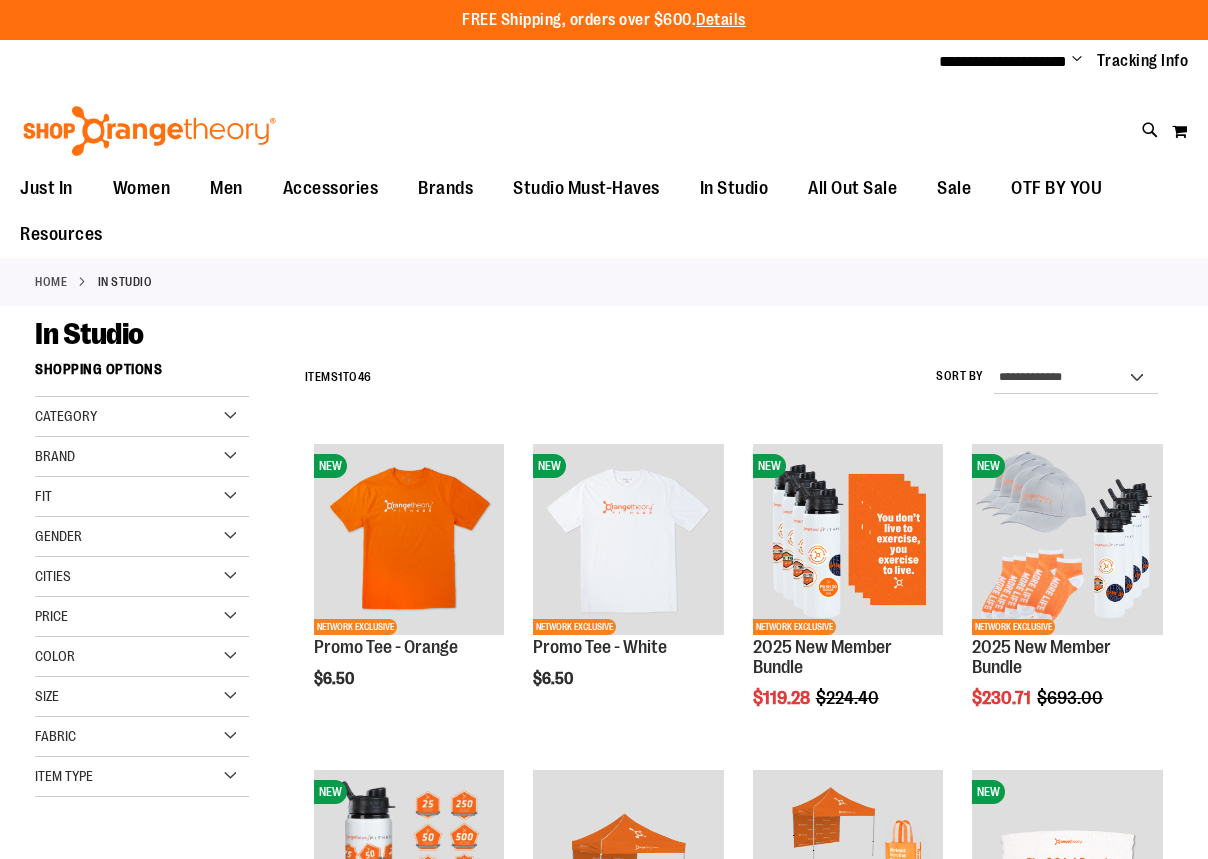 scroll, scrollTop: 0, scrollLeft: 0, axis: both 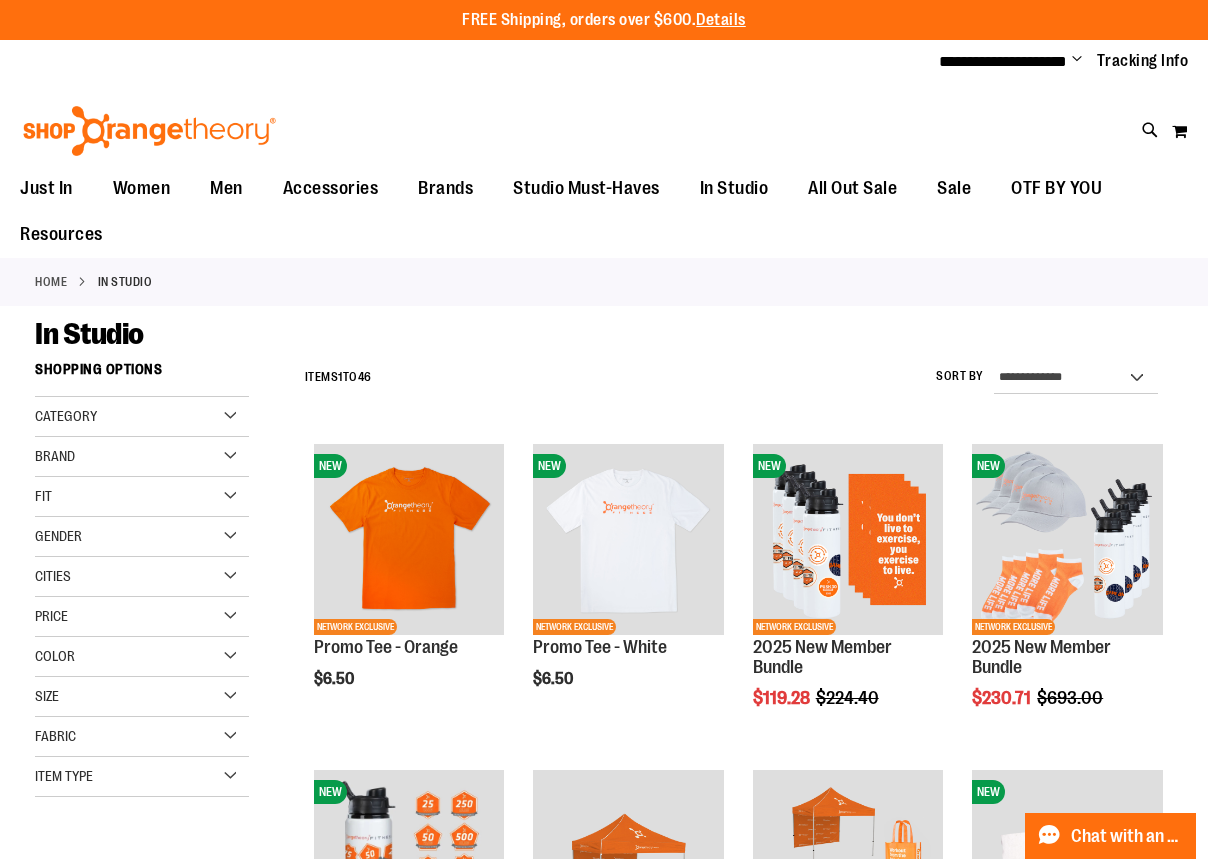 type on "**********" 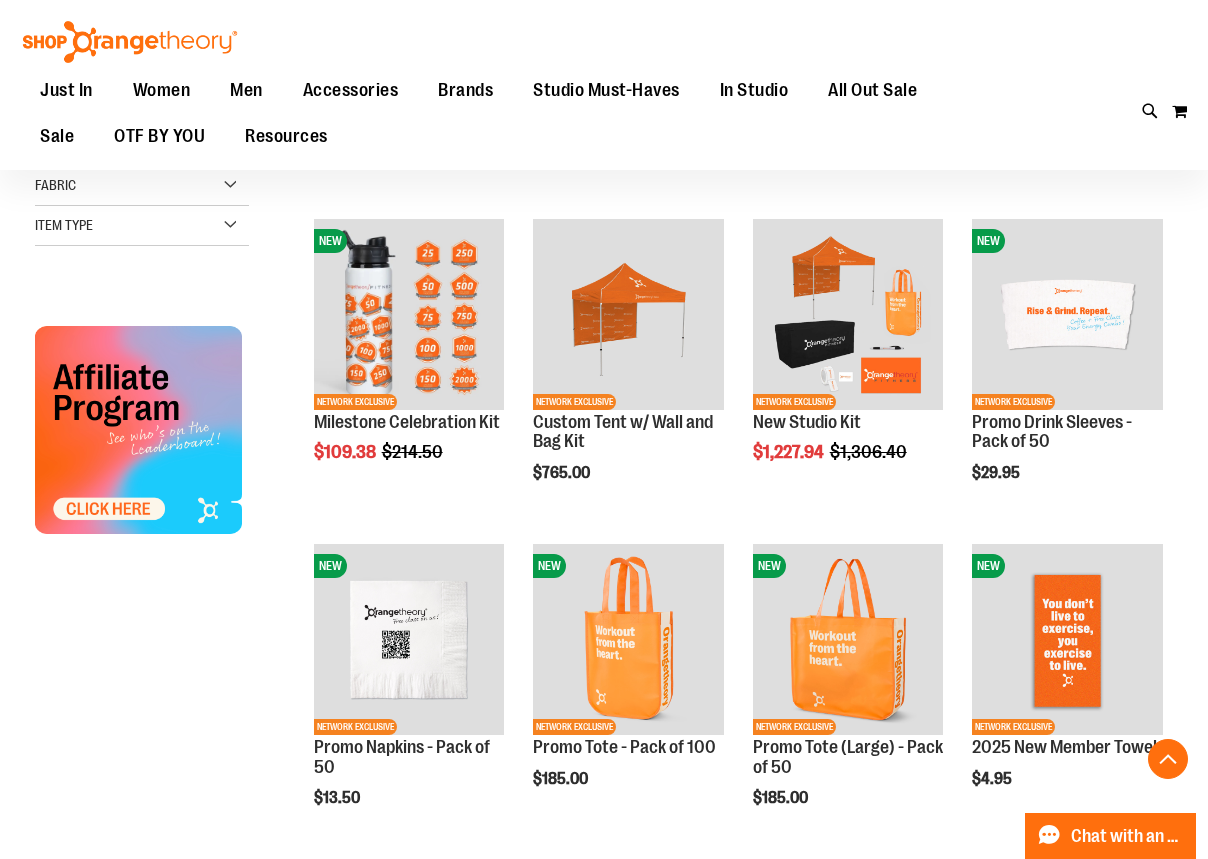 scroll, scrollTop: 709, scrollLeft: 0, axis: vertical 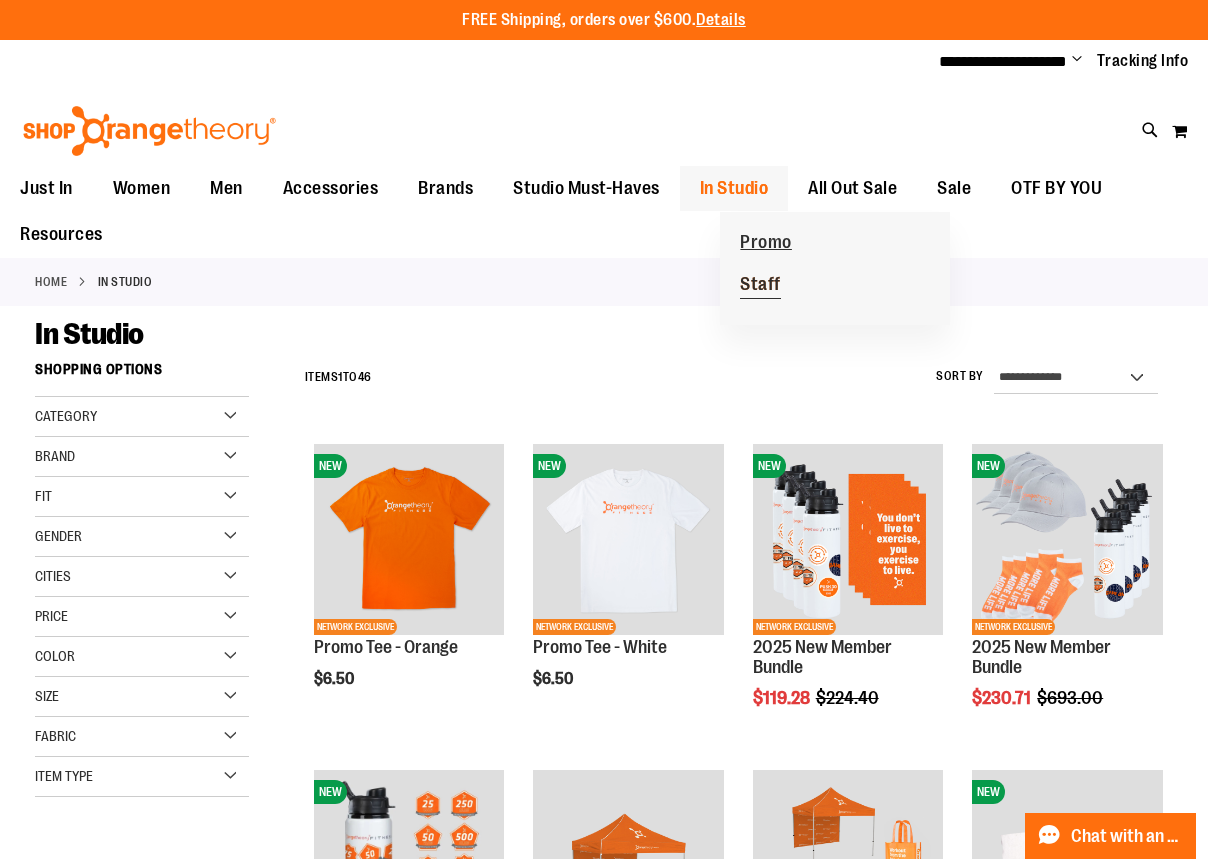 click on "Staff" at bounding box center (760, 286) 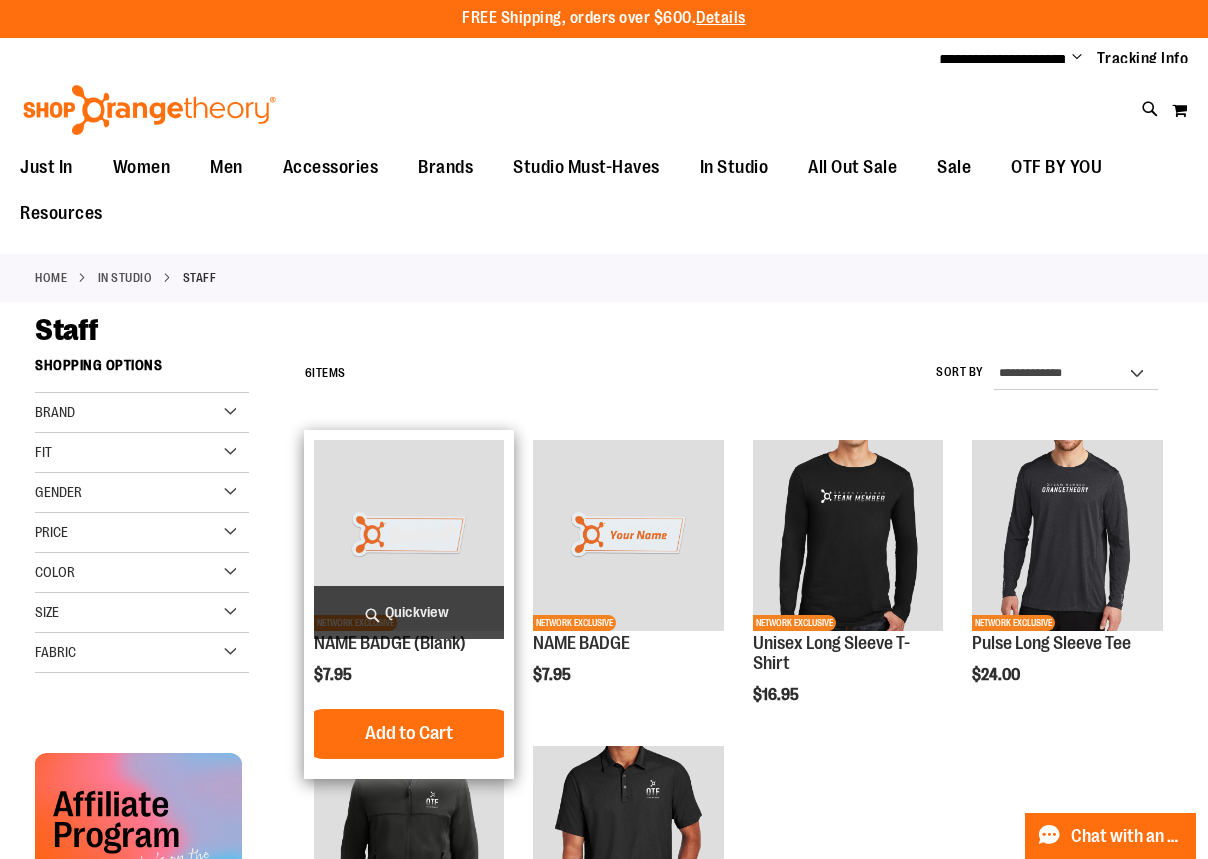 scroll, scrollTop: 0, scrollLeft: 0, axis: both 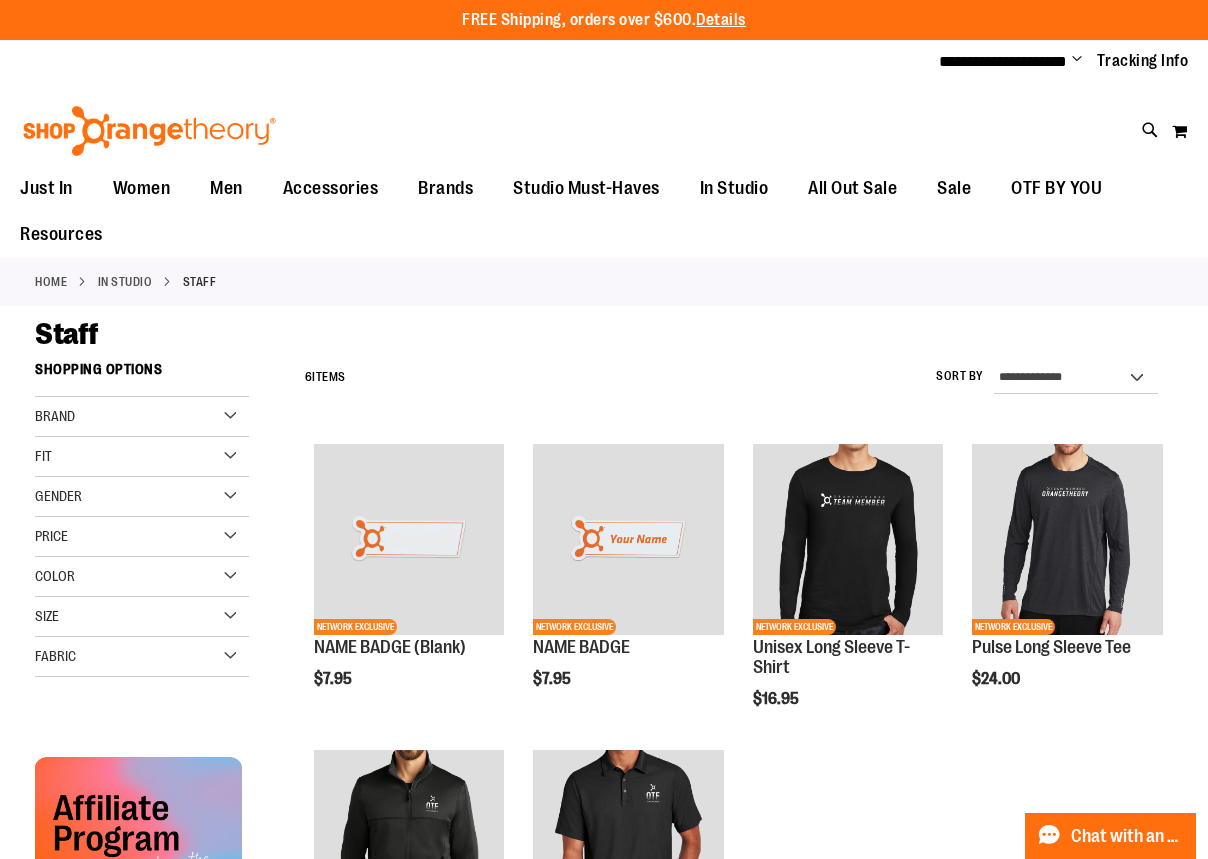 type on "**********" 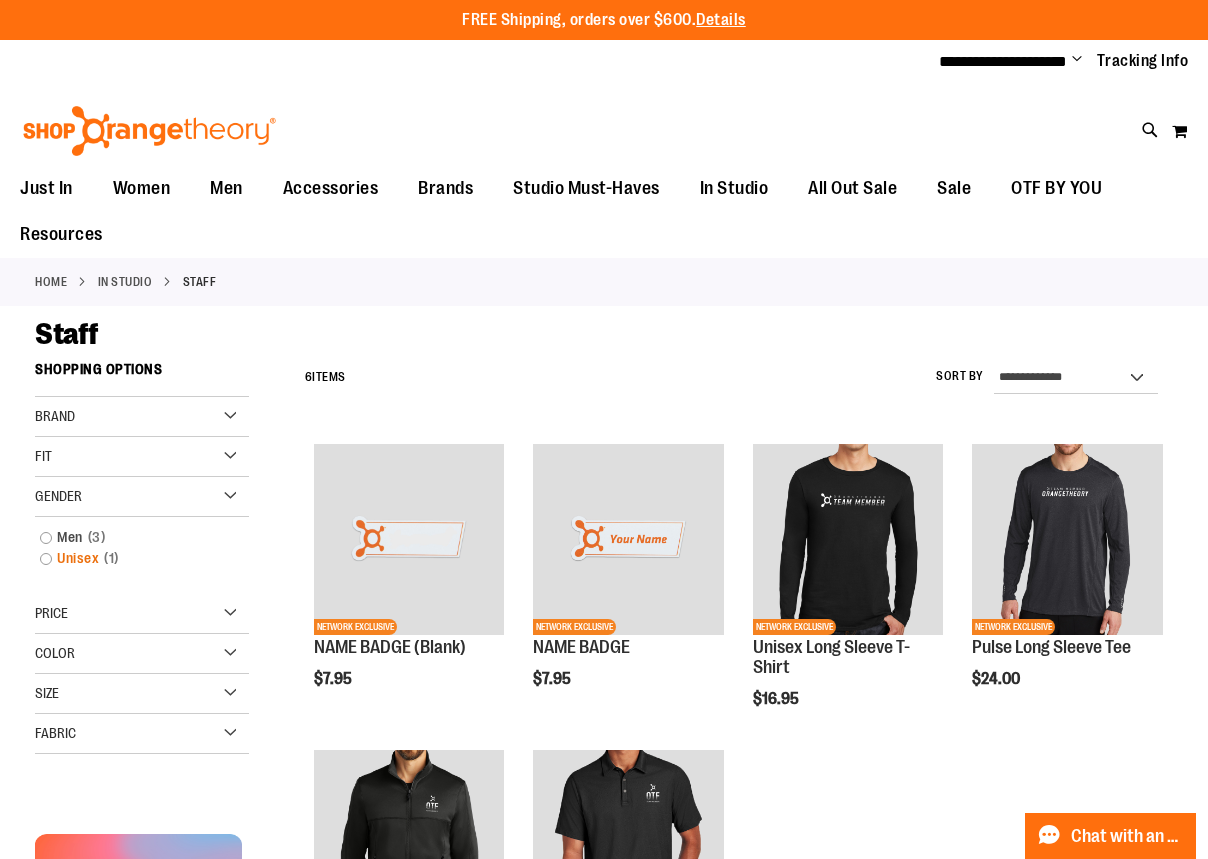 click on "Unisex                                             1
item" at bounding box center [133, 558] 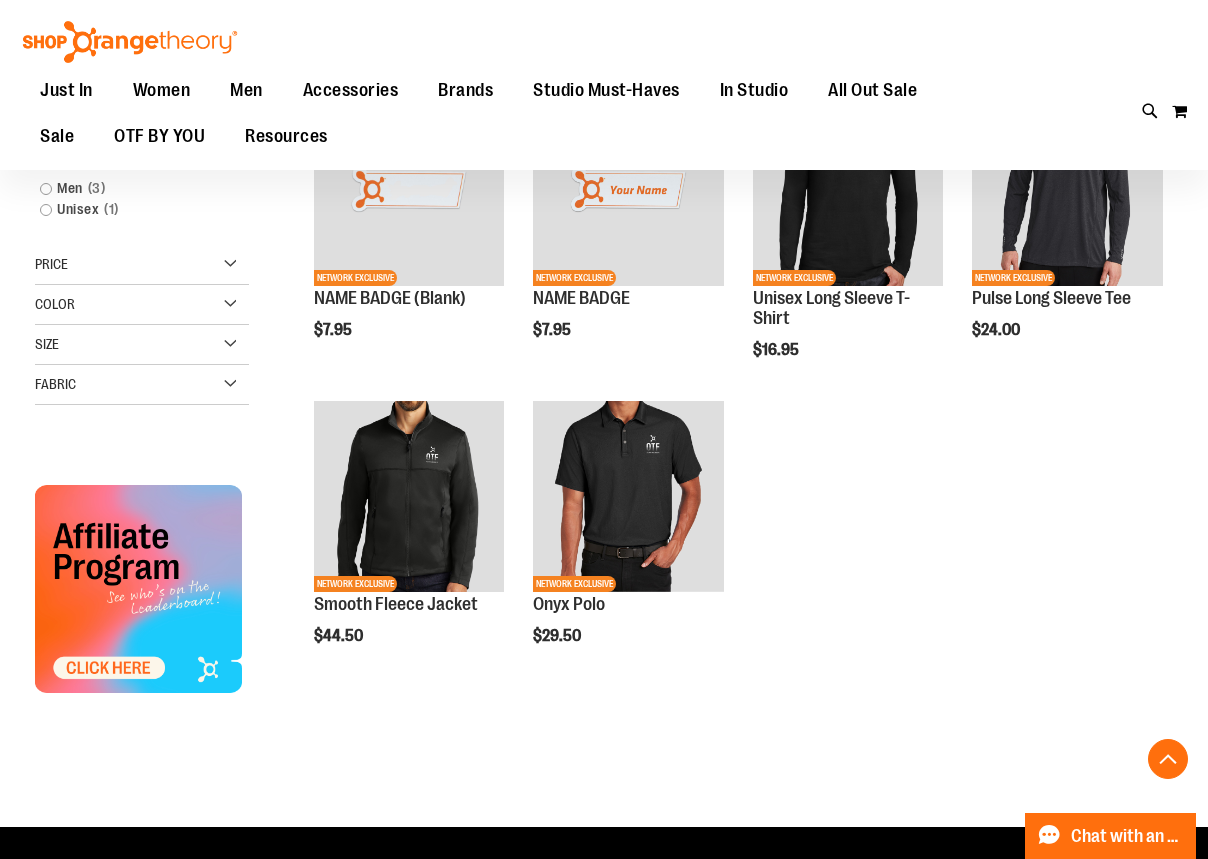 scroll, scrollTop: 351, scrollLeft: 0, axis: vertical 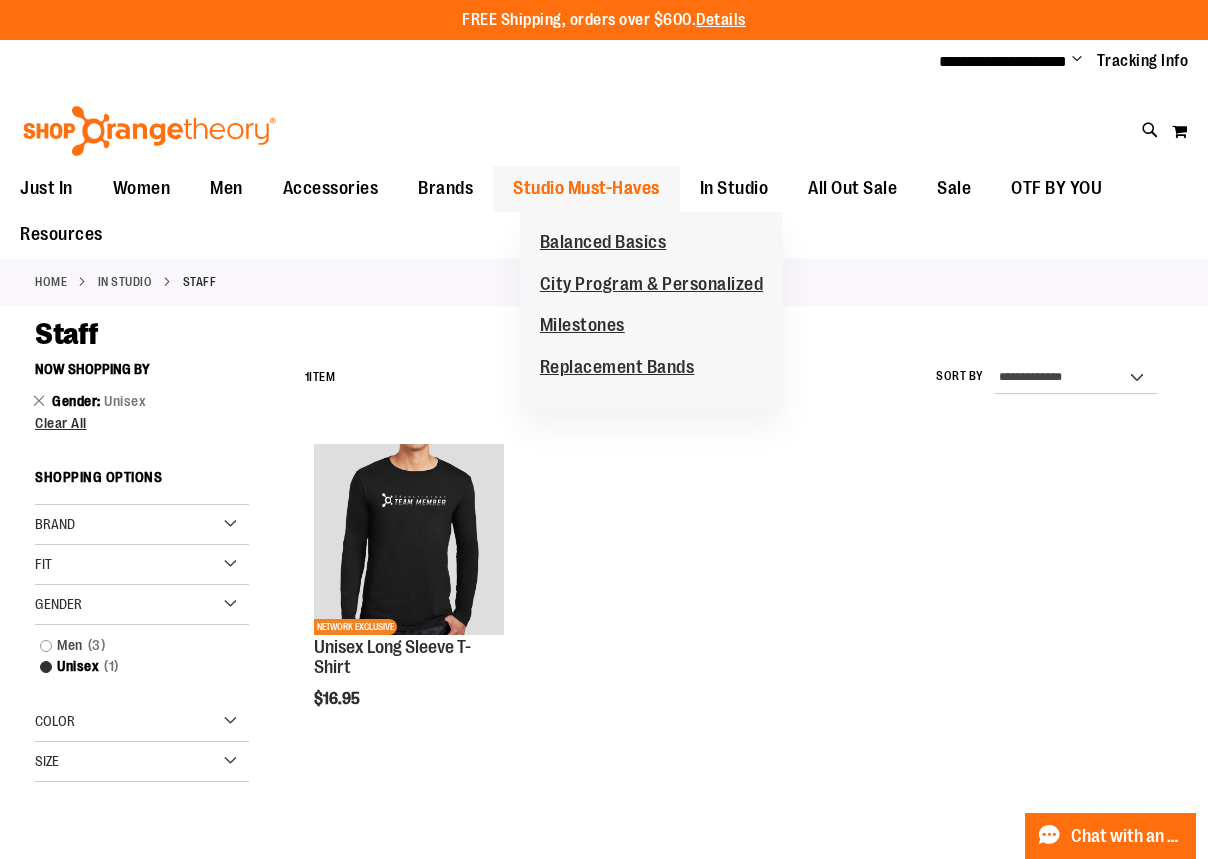 click on "Studio Must-Haves" at bounding box center [586, 188] 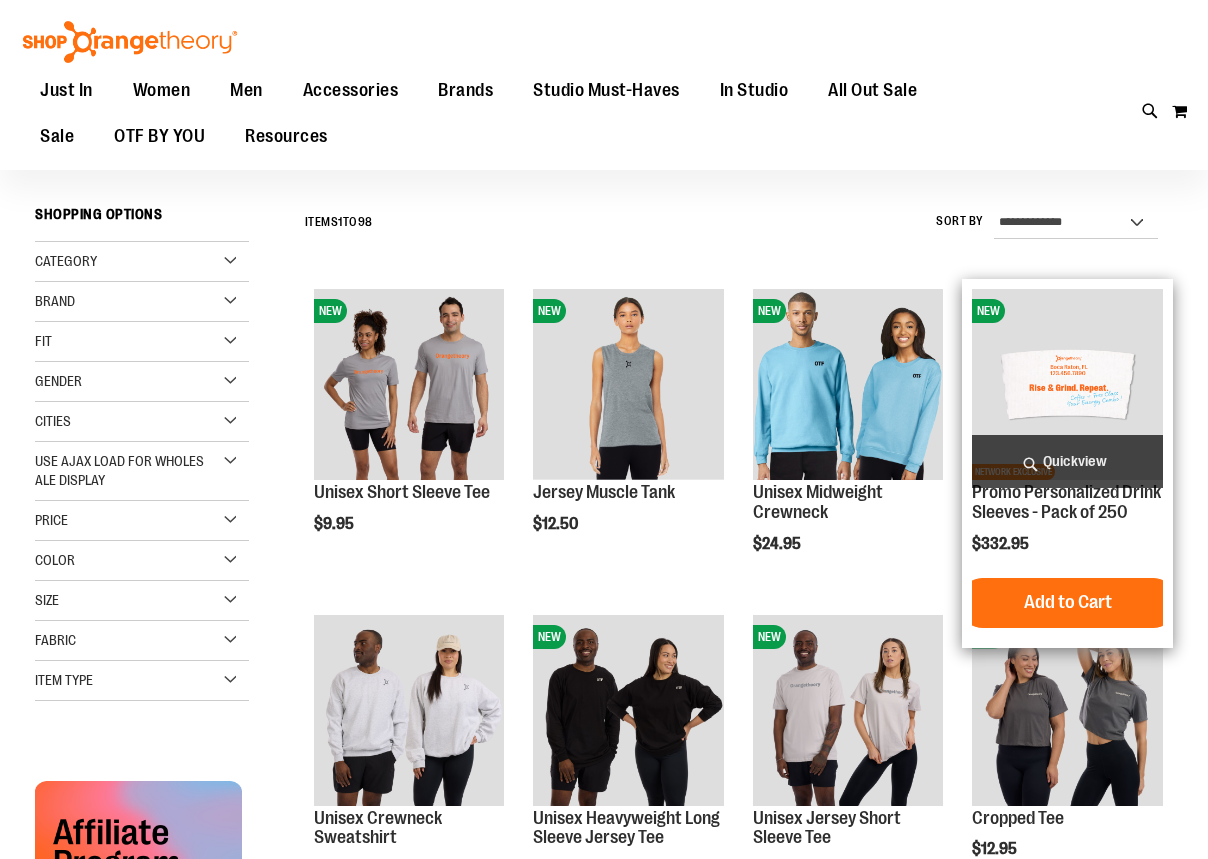 scroll, scrollTop: 226, scrollLeft: 0, axis: vertical 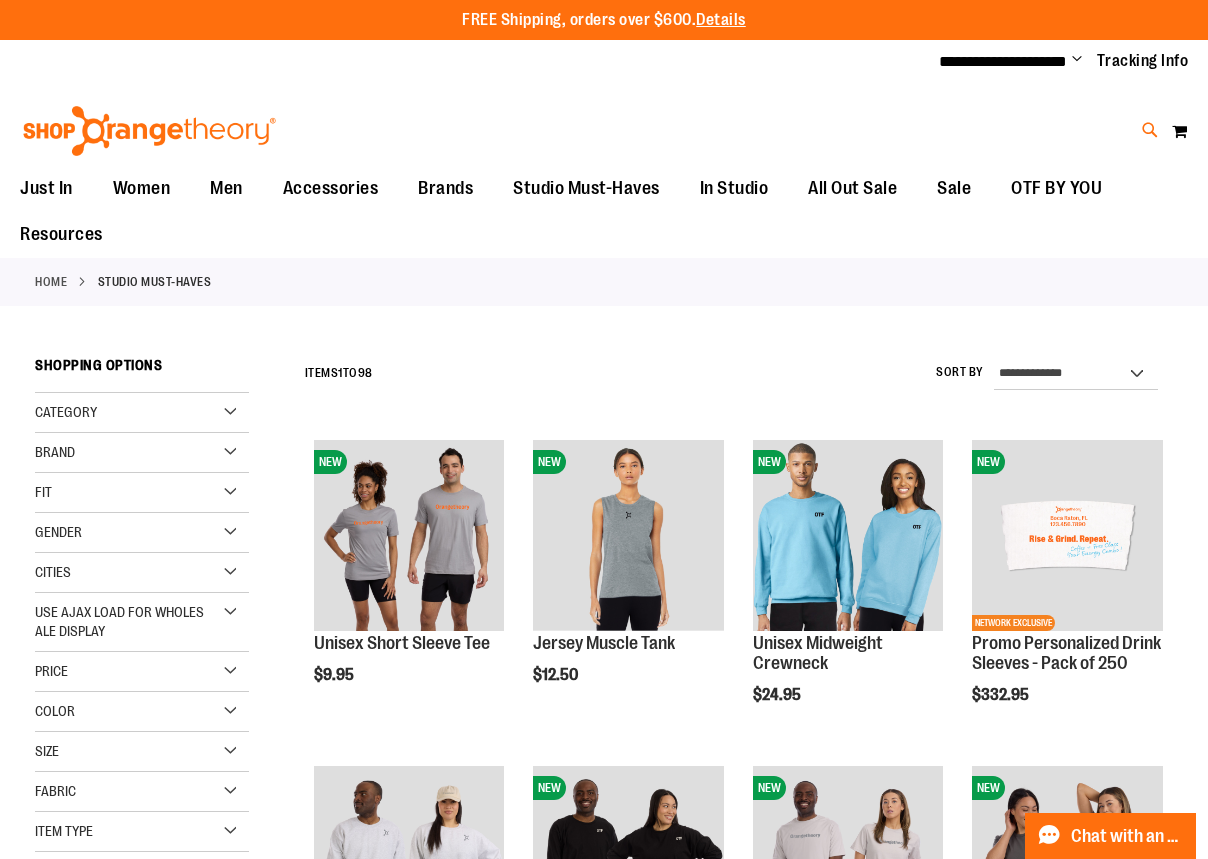 type on "**********" 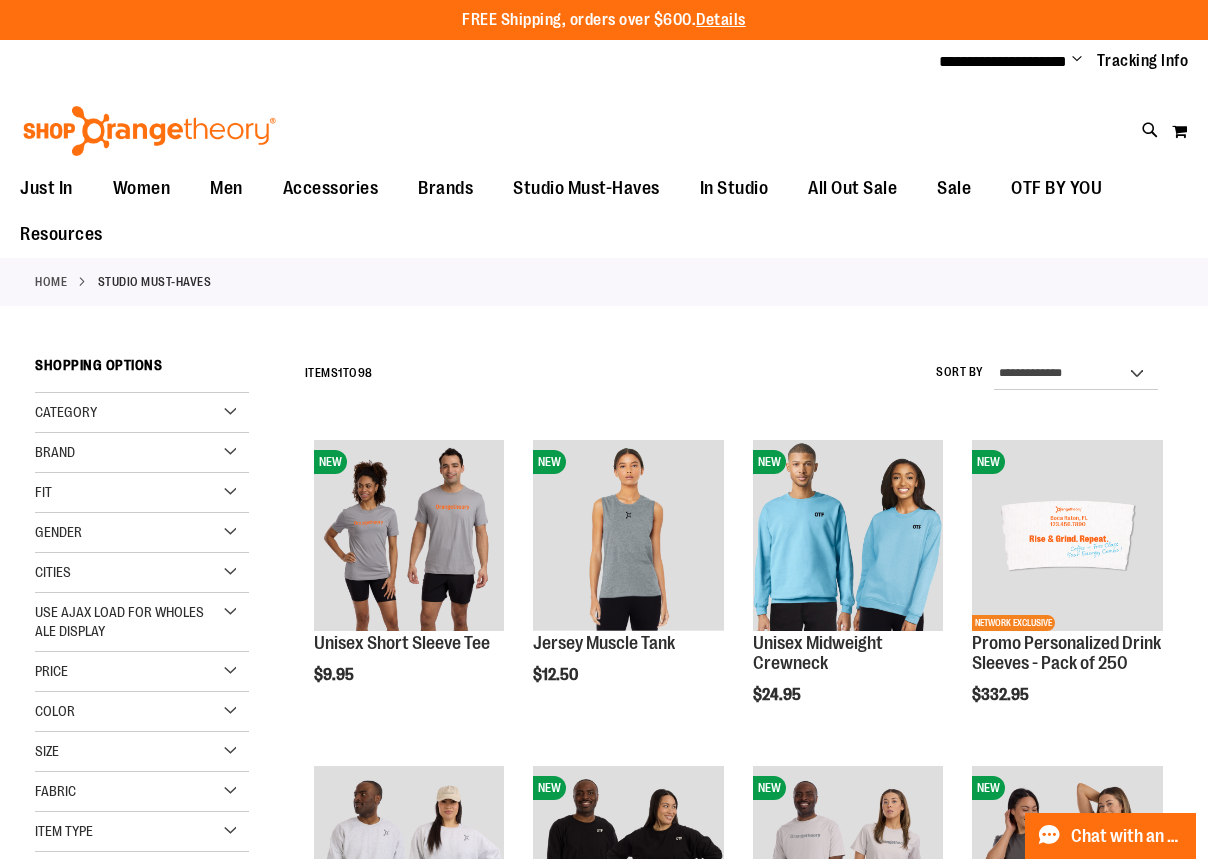 click at bounding box center (1150, 130) 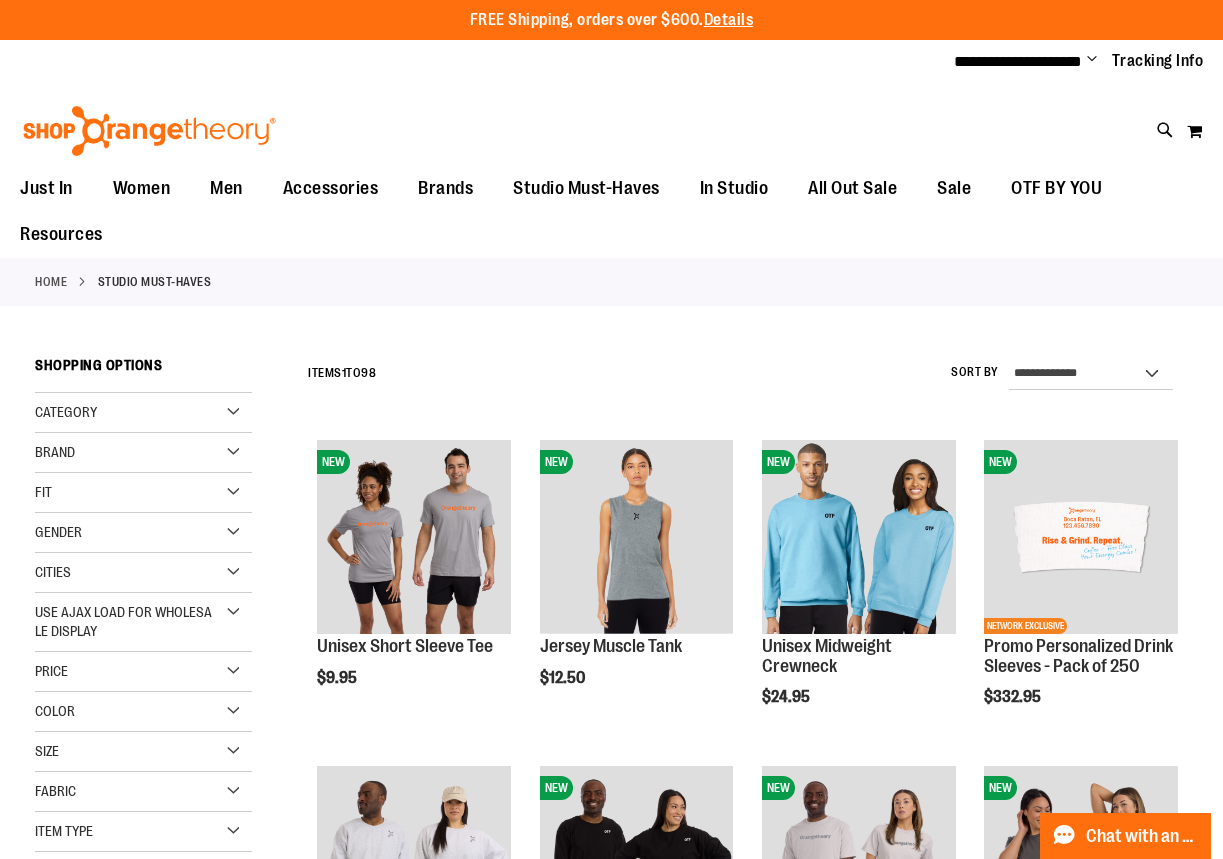 type on "**********" 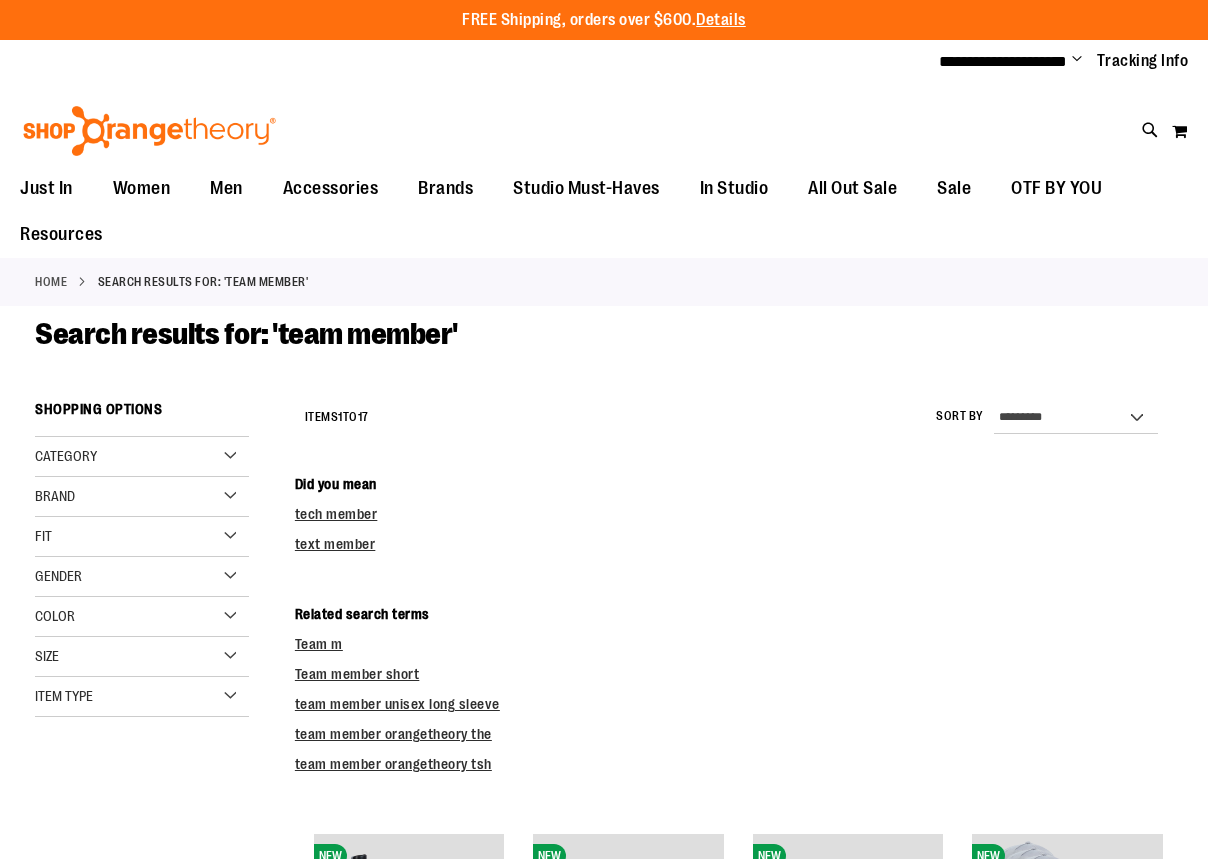 scroll, scrollTop: 0, scrollLeft: 0, axis: both 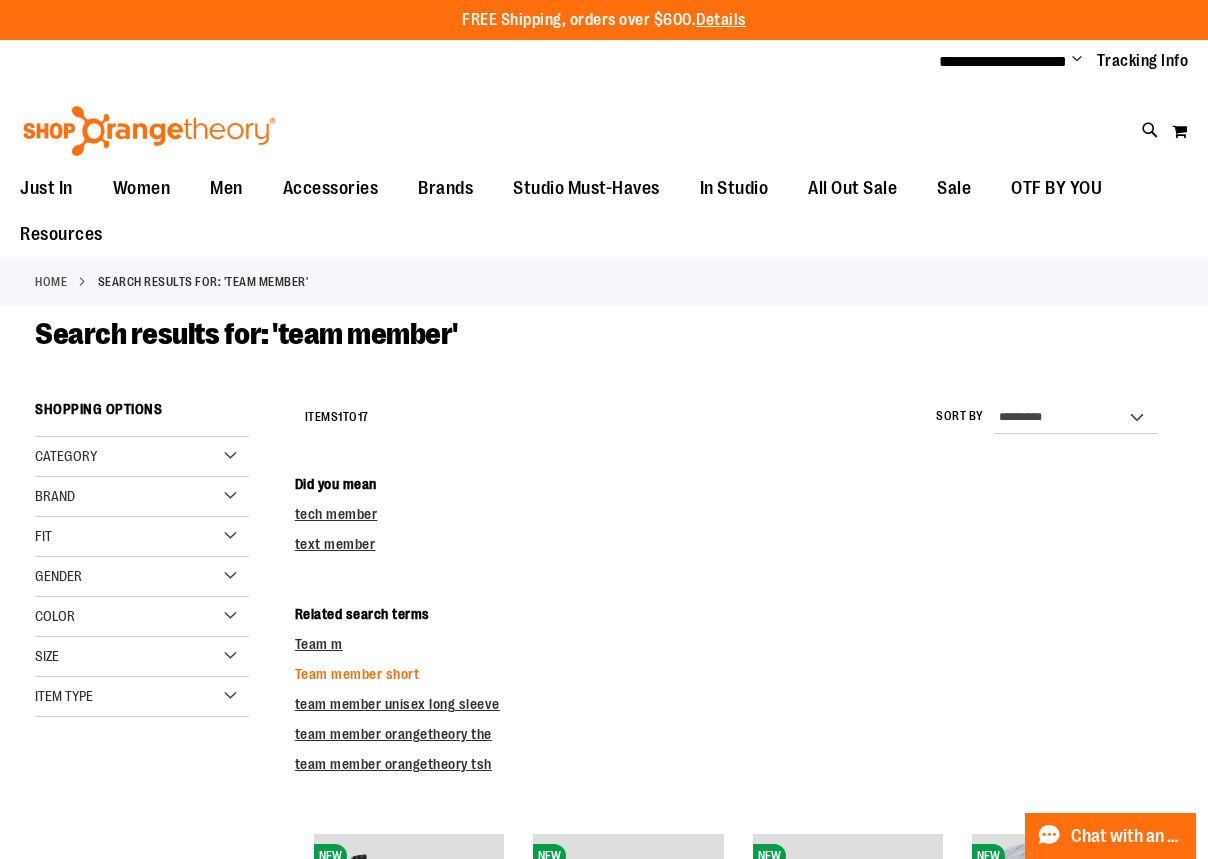 type on "**********" 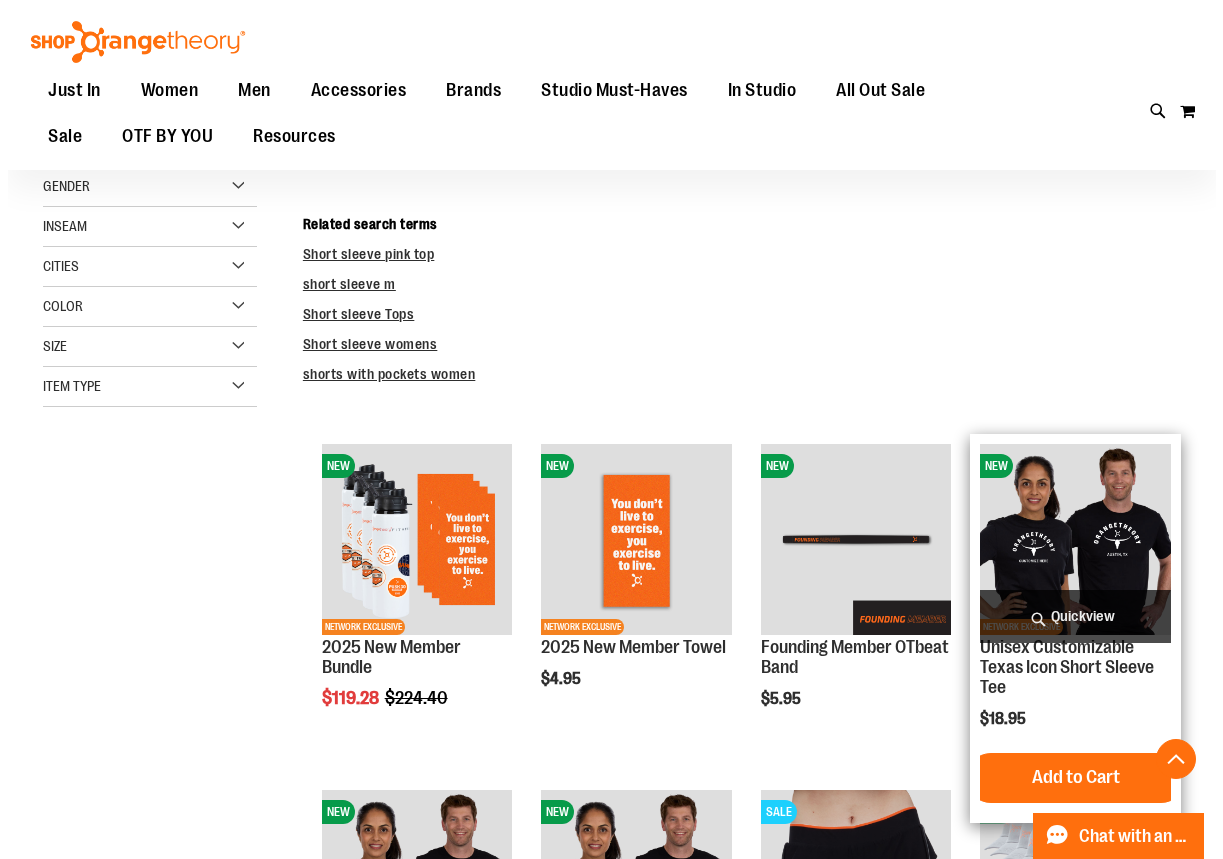 scroll, scrollTop: 432, scrollLeft: 0, axis: vertical 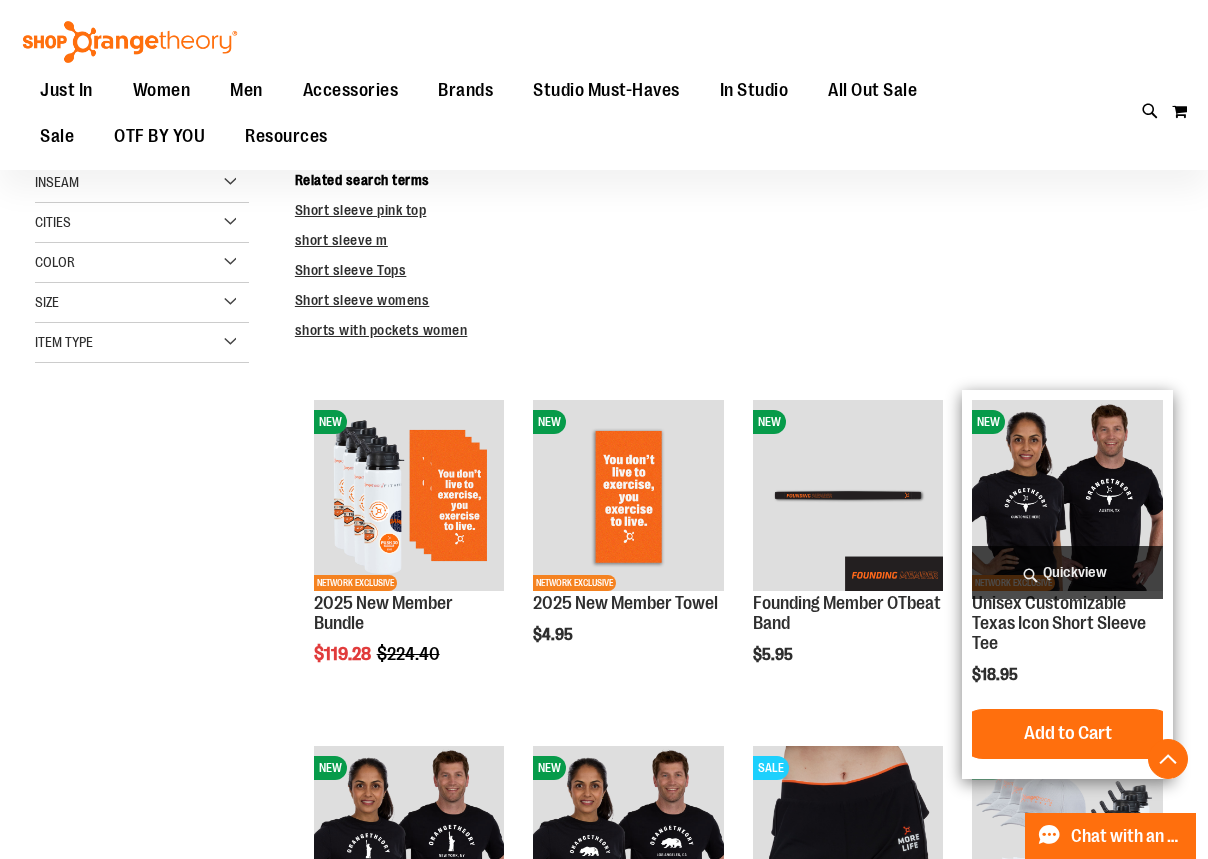 type on "**********" 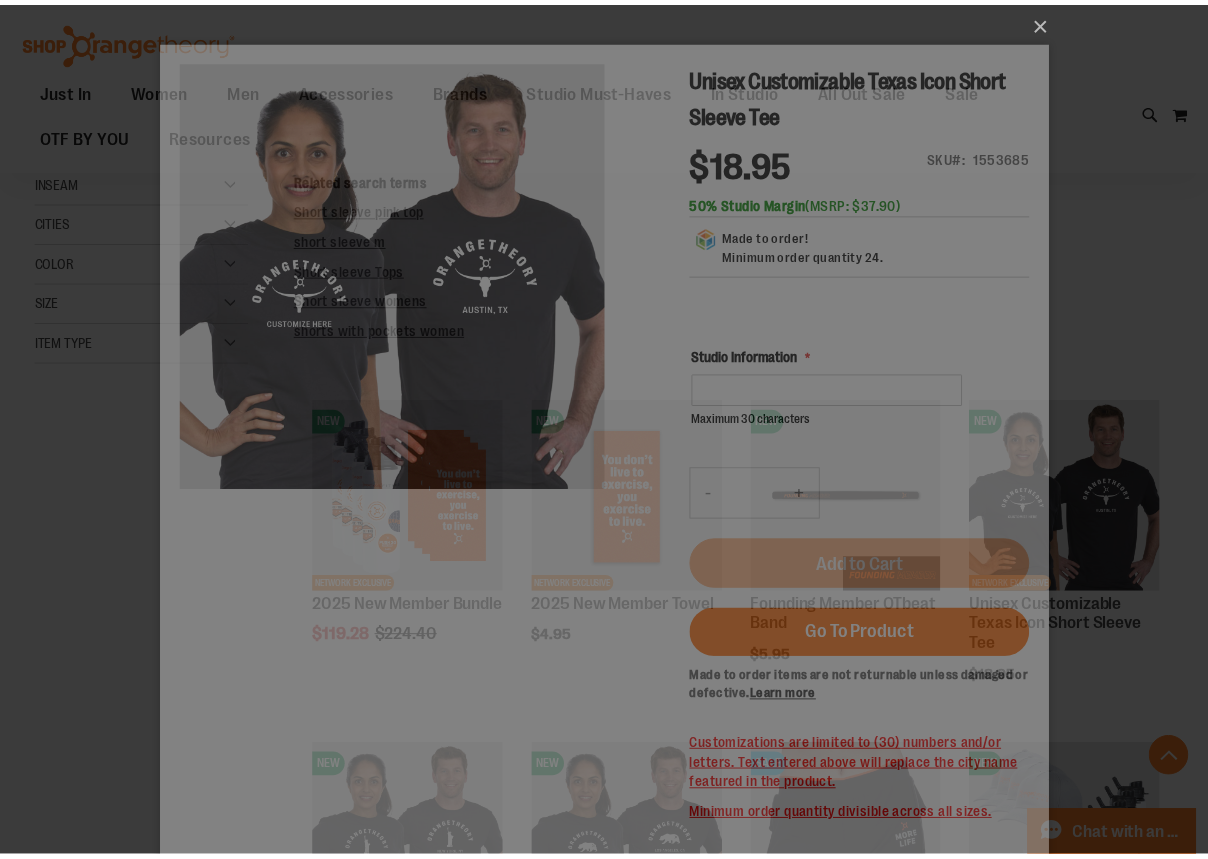 scroll, scrollTop: 0, scrollLeft: 0, axis: both 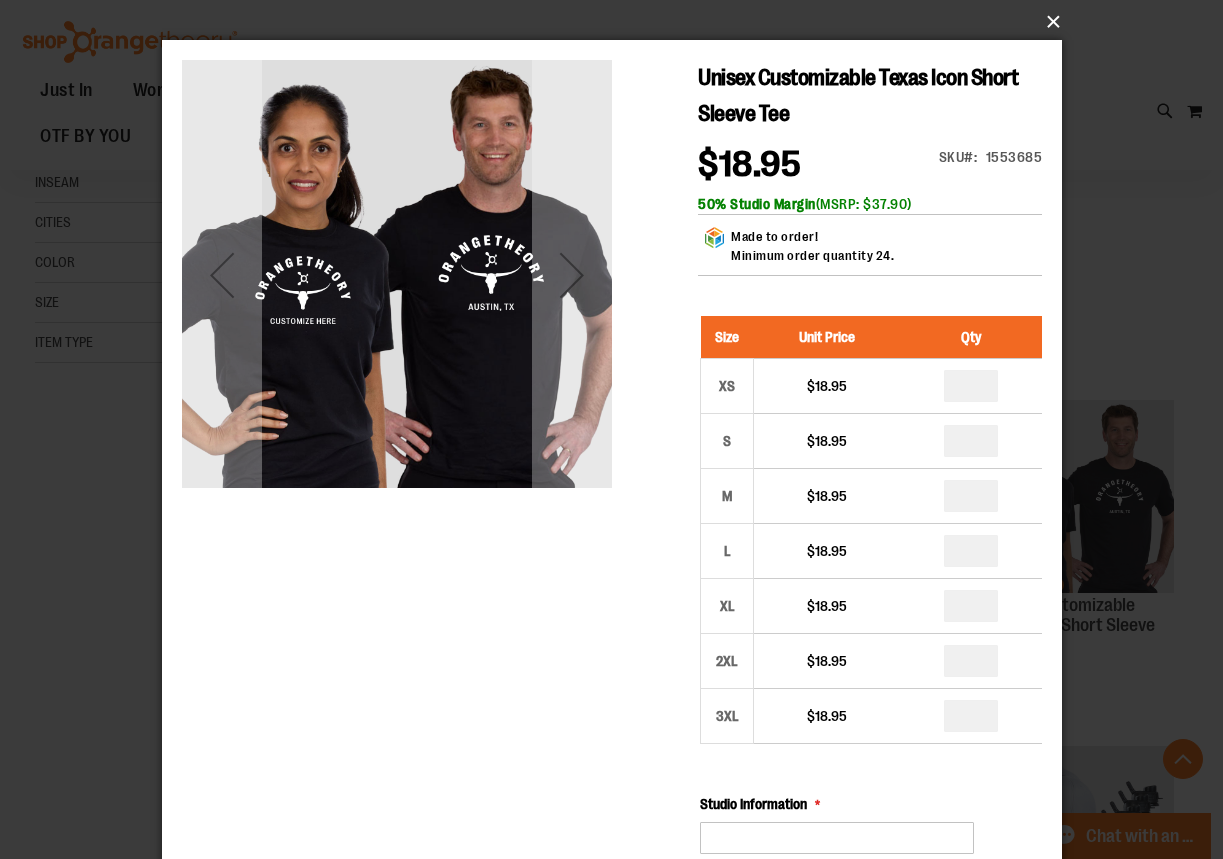 click on "×" at bounding box center [618, 22] 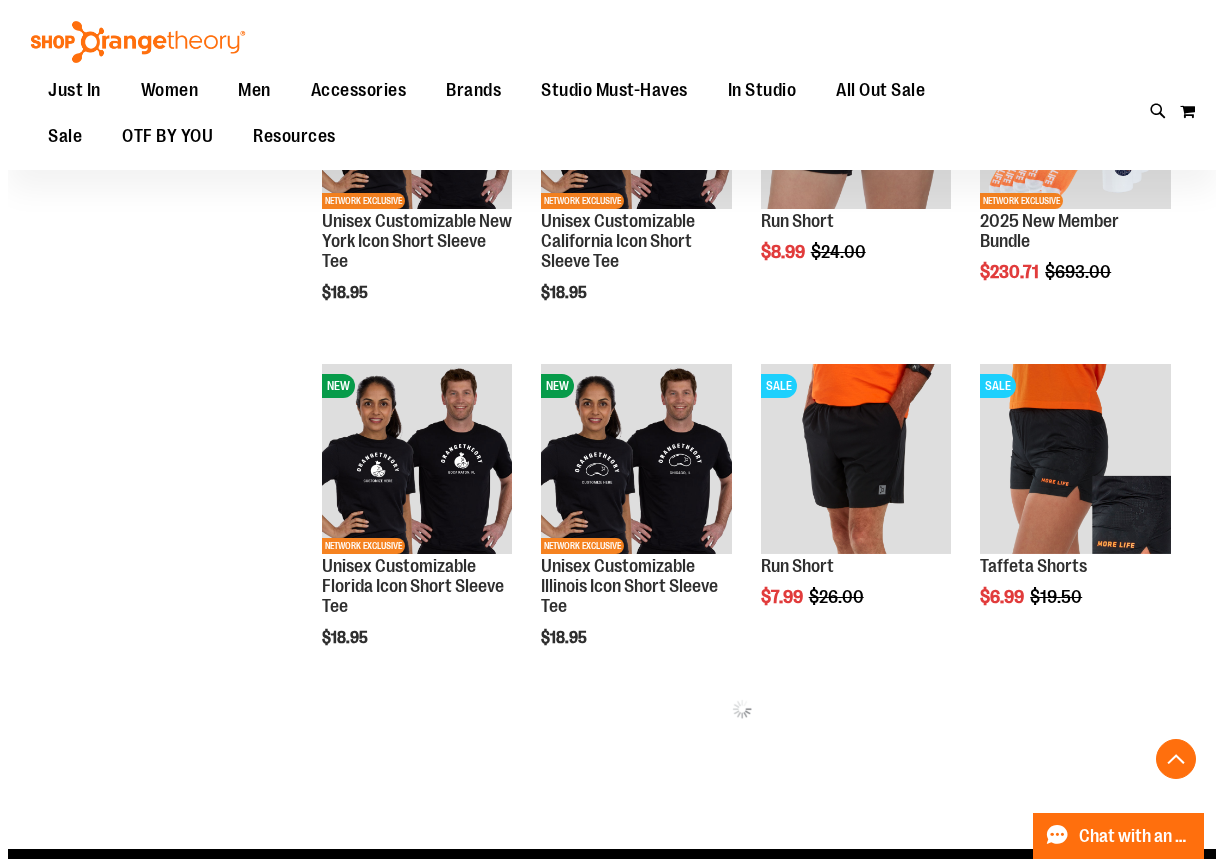 scroll, scrollTop: 1164, scrollLeft: 0, axis: vertical 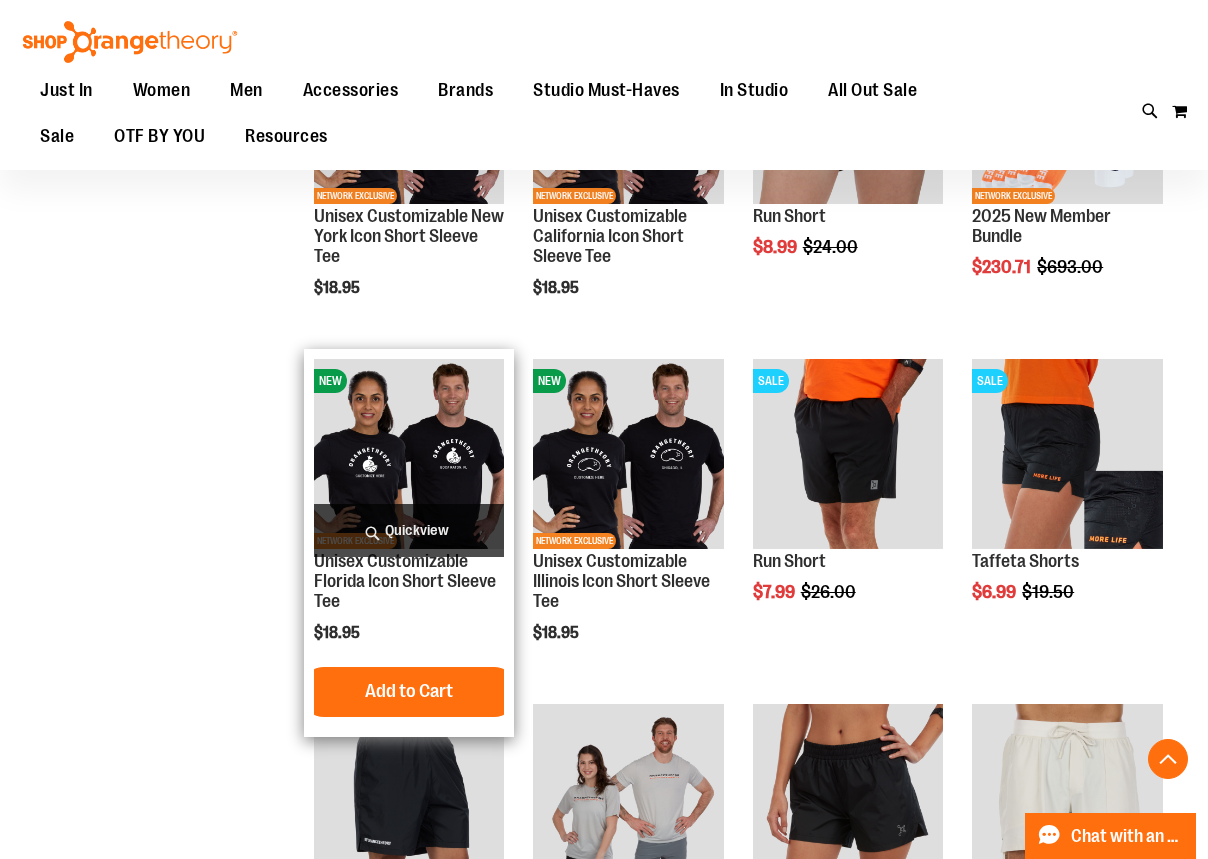 click on "Quickview" at bounding box center (409, 530) 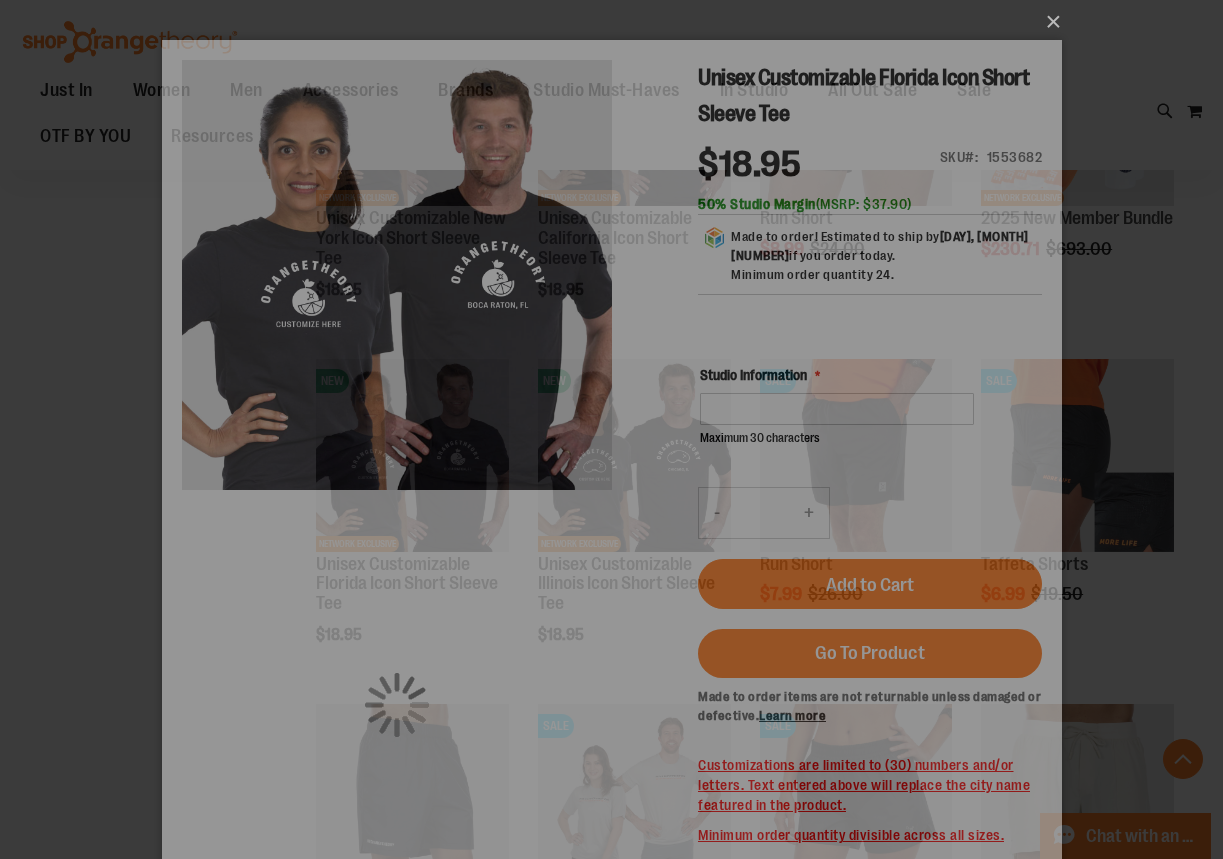 scroll, scrollTop: 0, scrollLeft: 0, axis: both 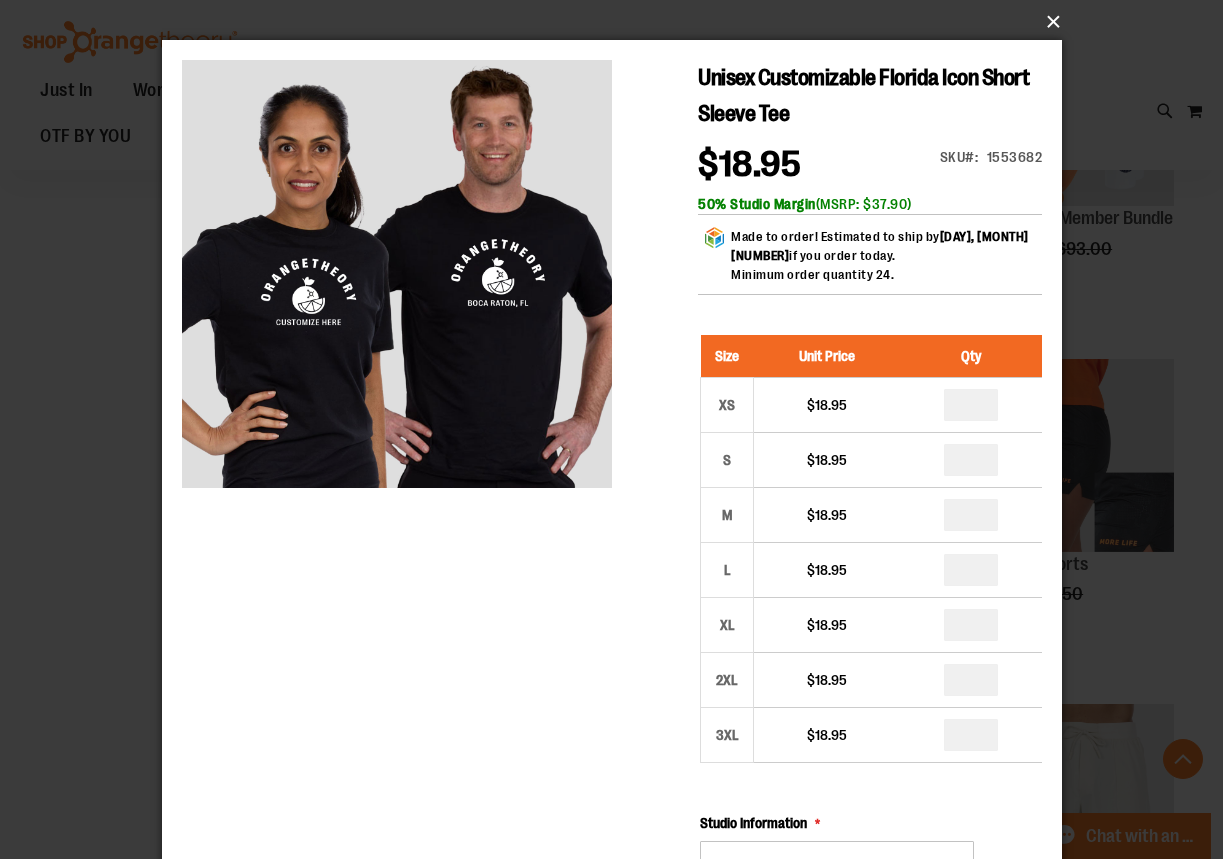 click on "×" at bounding box center [618, 22] 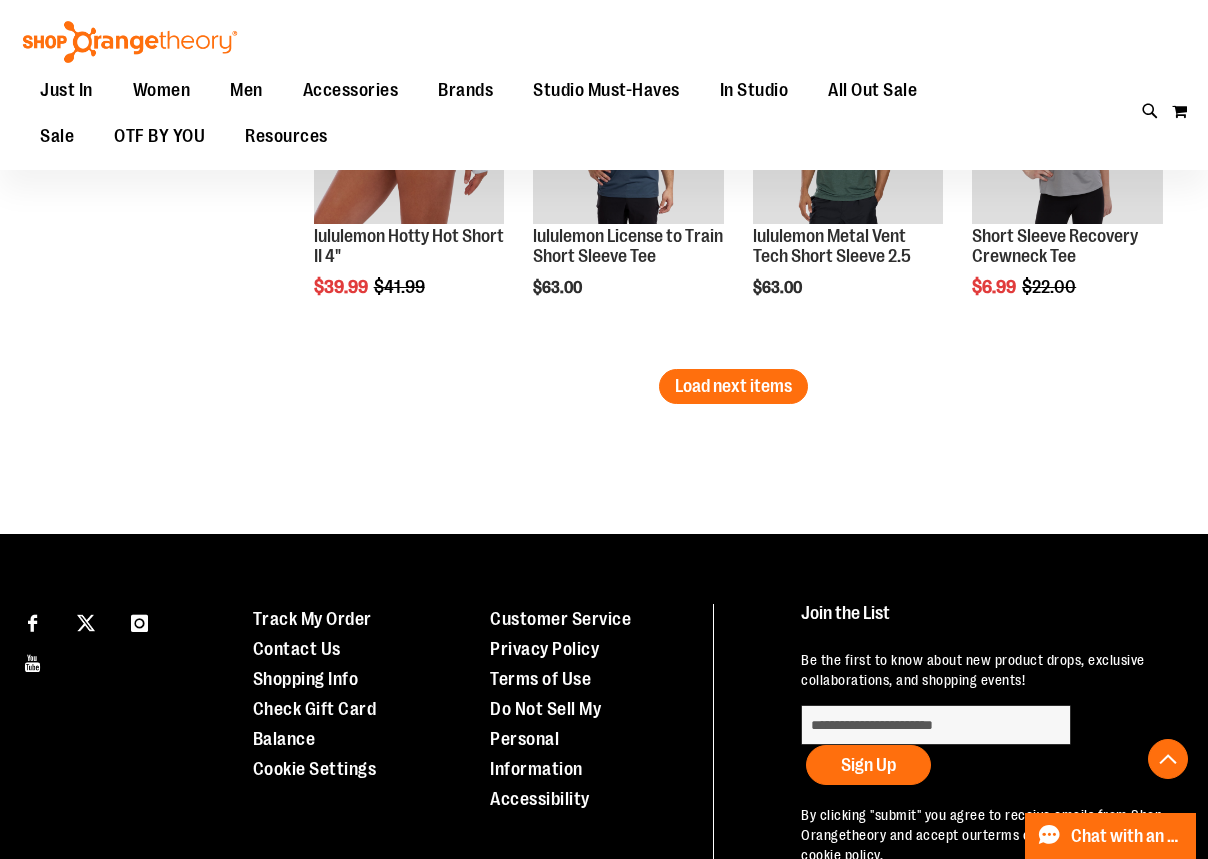 scroll, scrollTop: 3580, scrollLeft: 0, axis: vertical 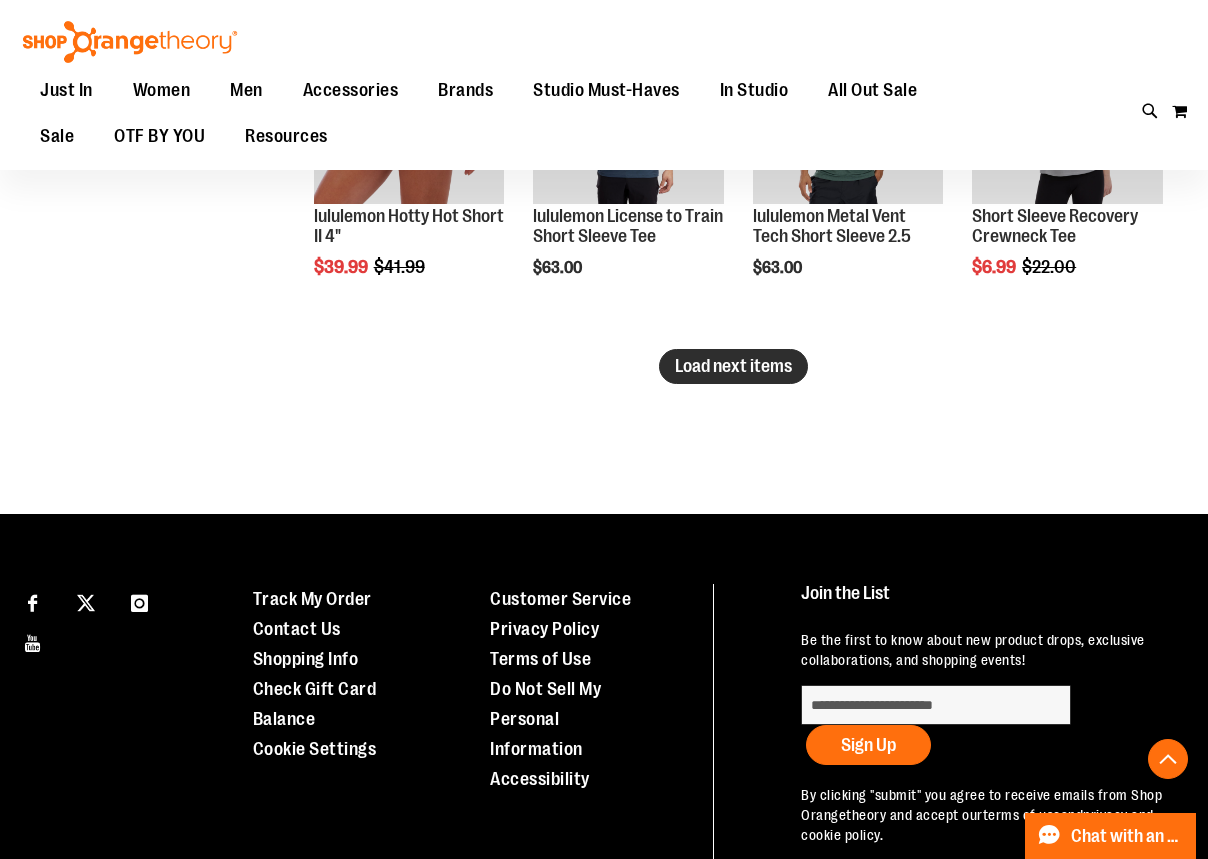 click on "Load next items" at bounding box center [733, 366] 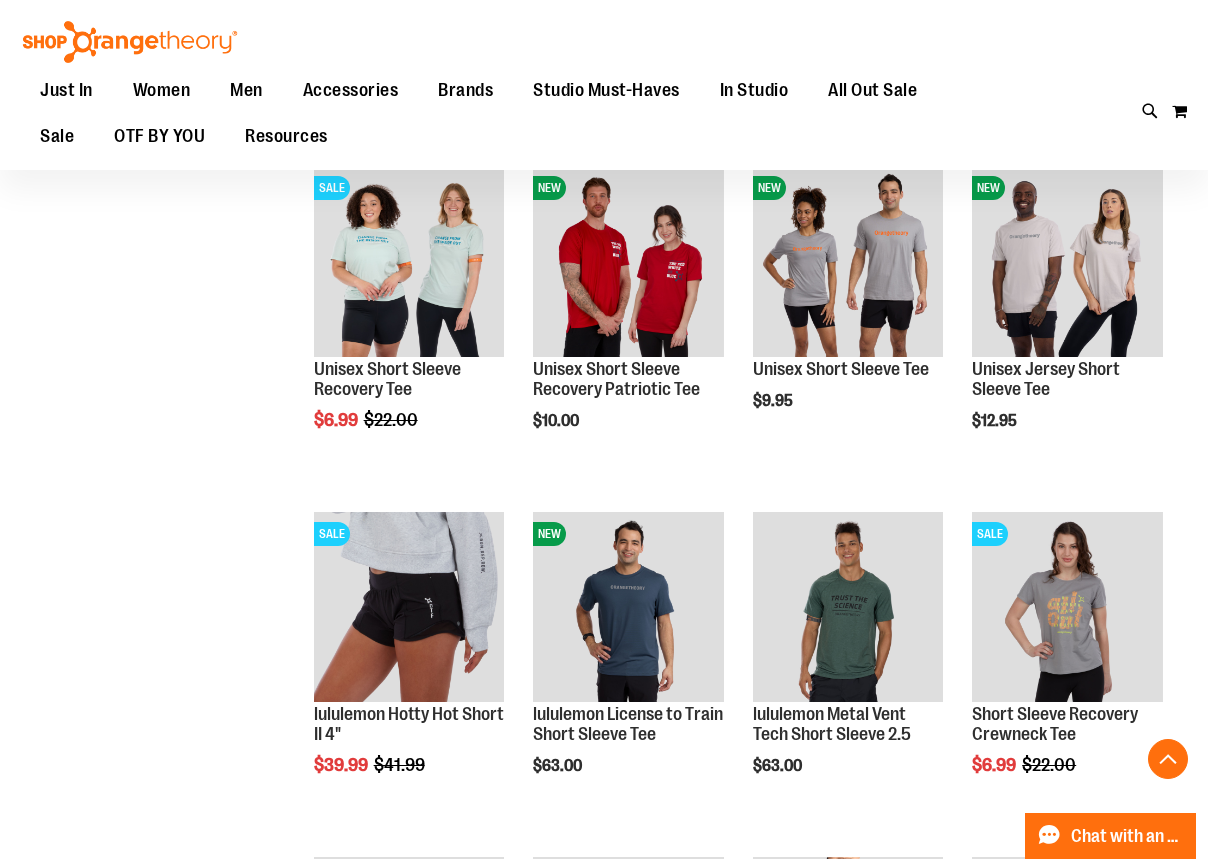 scroll, scrollTop: 3597, scrollLeft: 0, axis: vertical 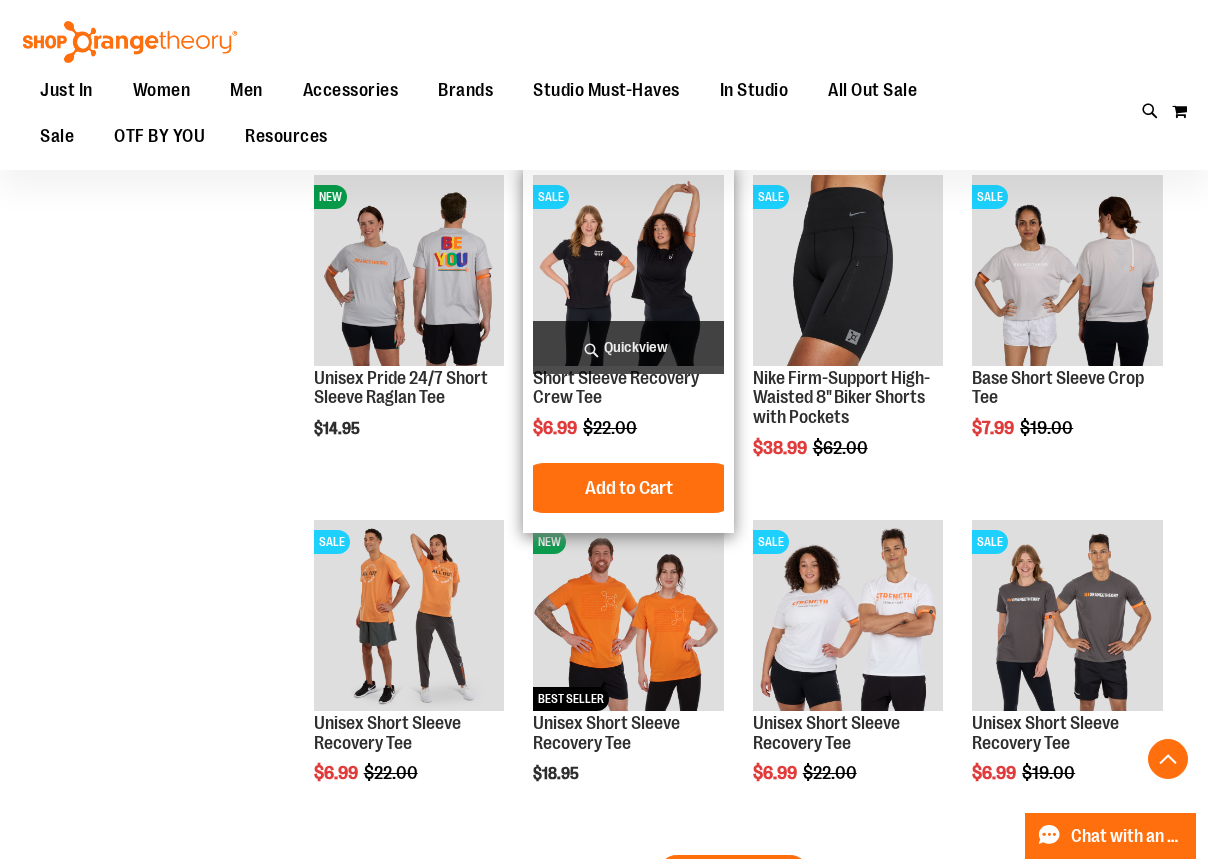 click on "Quickview" at bounding box center (628, 347) 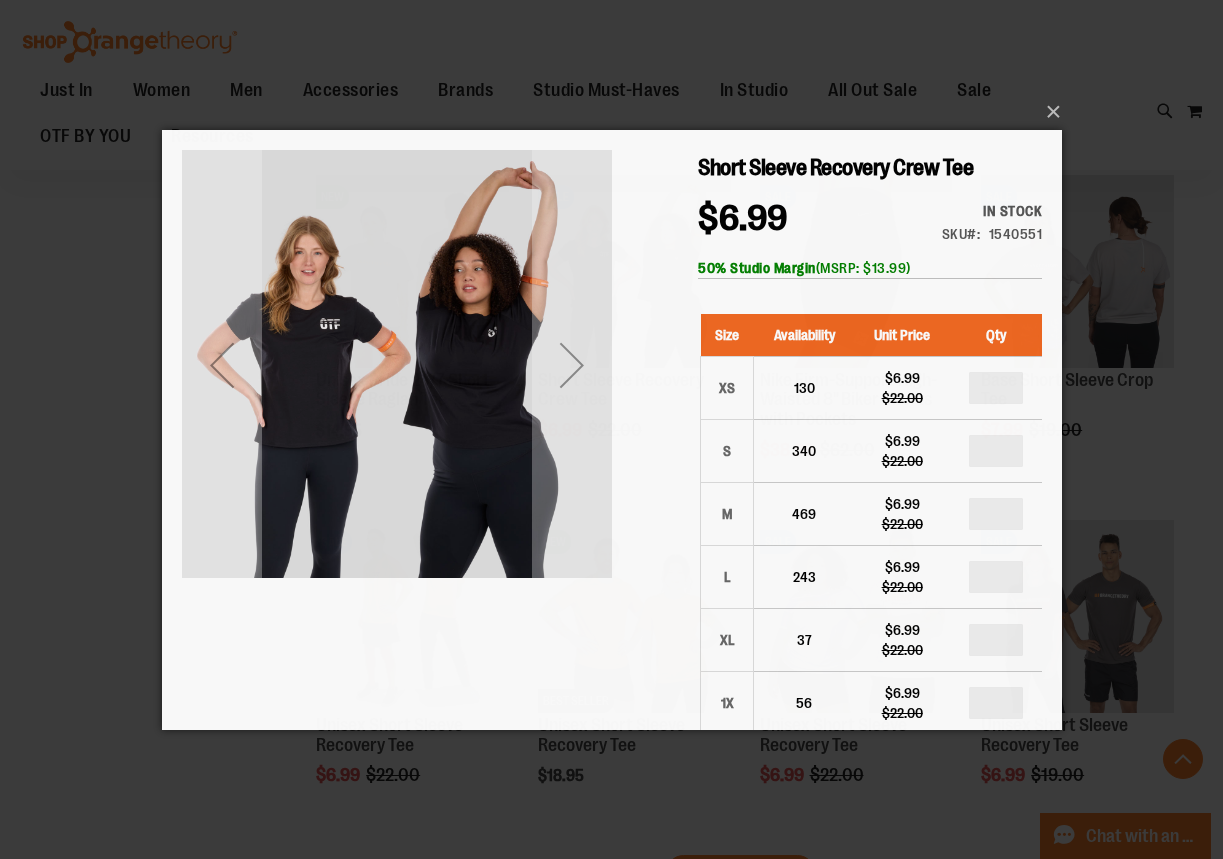 scroll, scrollTop: 0, scrollLeft: 0, axis: both 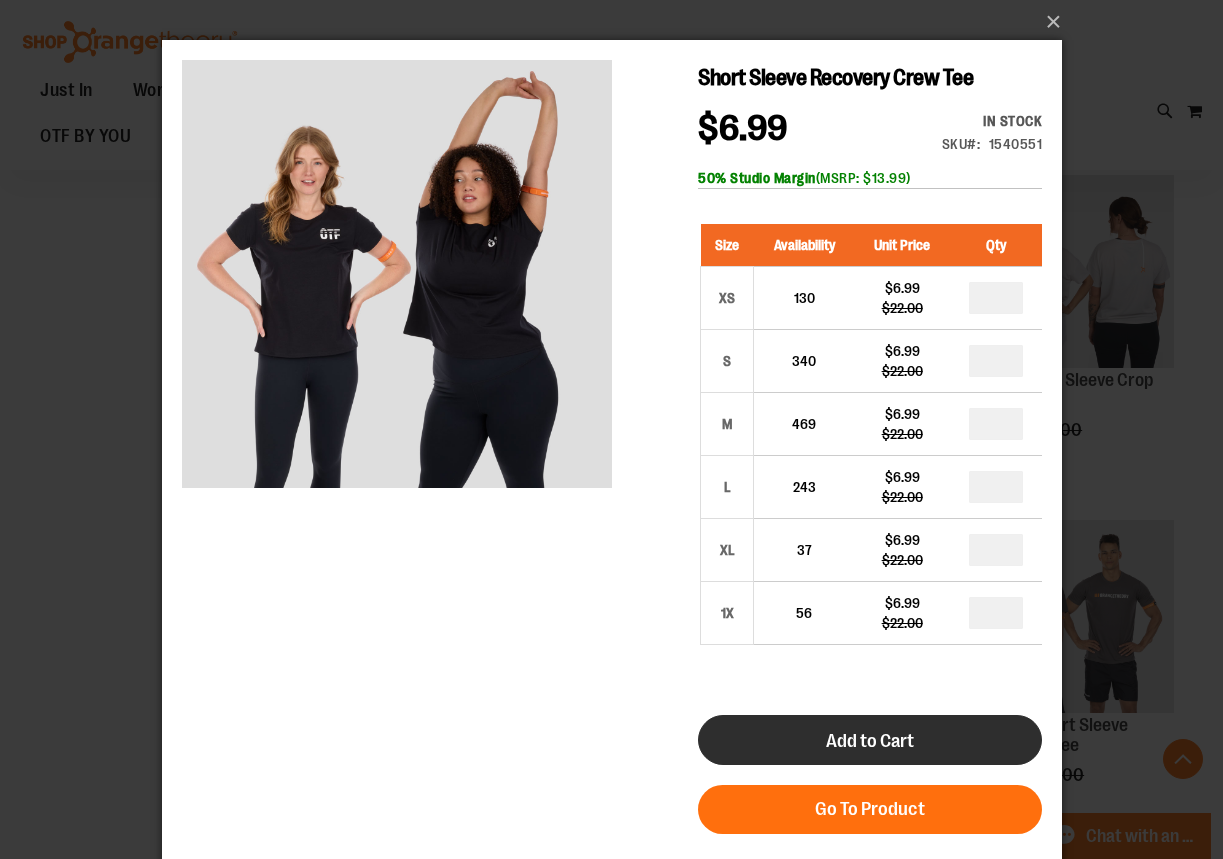 click on "Add to Cart" at bounding box center (869, 741) 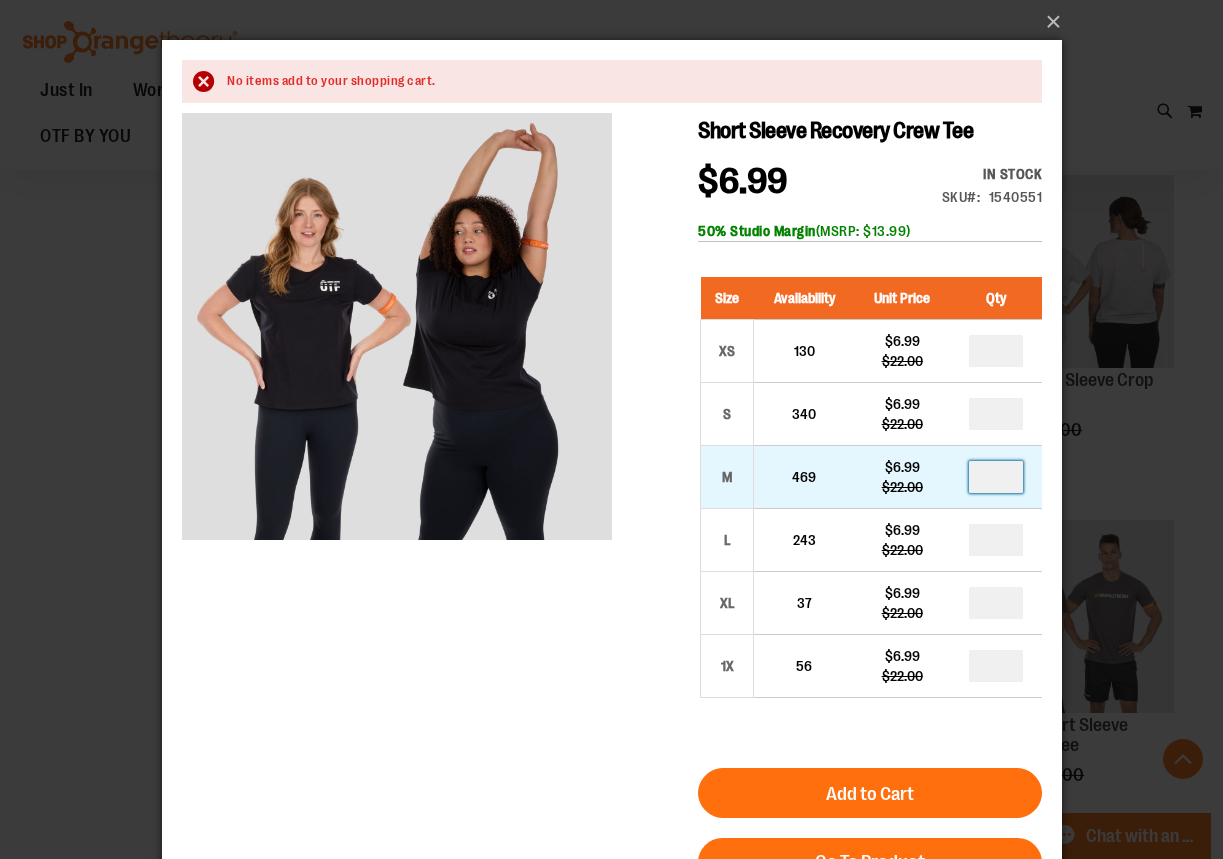 drag, startPoint x: 1009, startPoint y: 479, endPoint x: 973, endPoint y: 473, distance: 36.496574 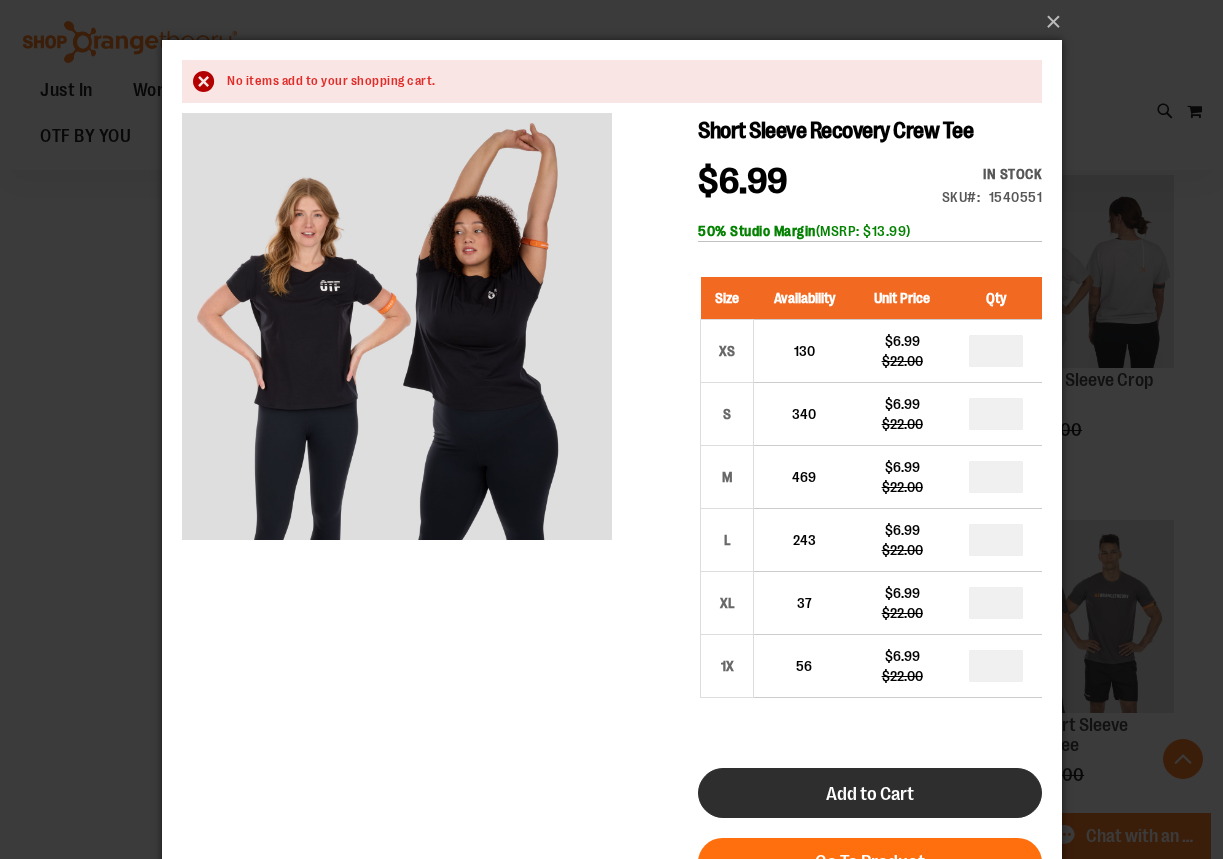 click on "Add to Cart" at bounding box center (869, 793) 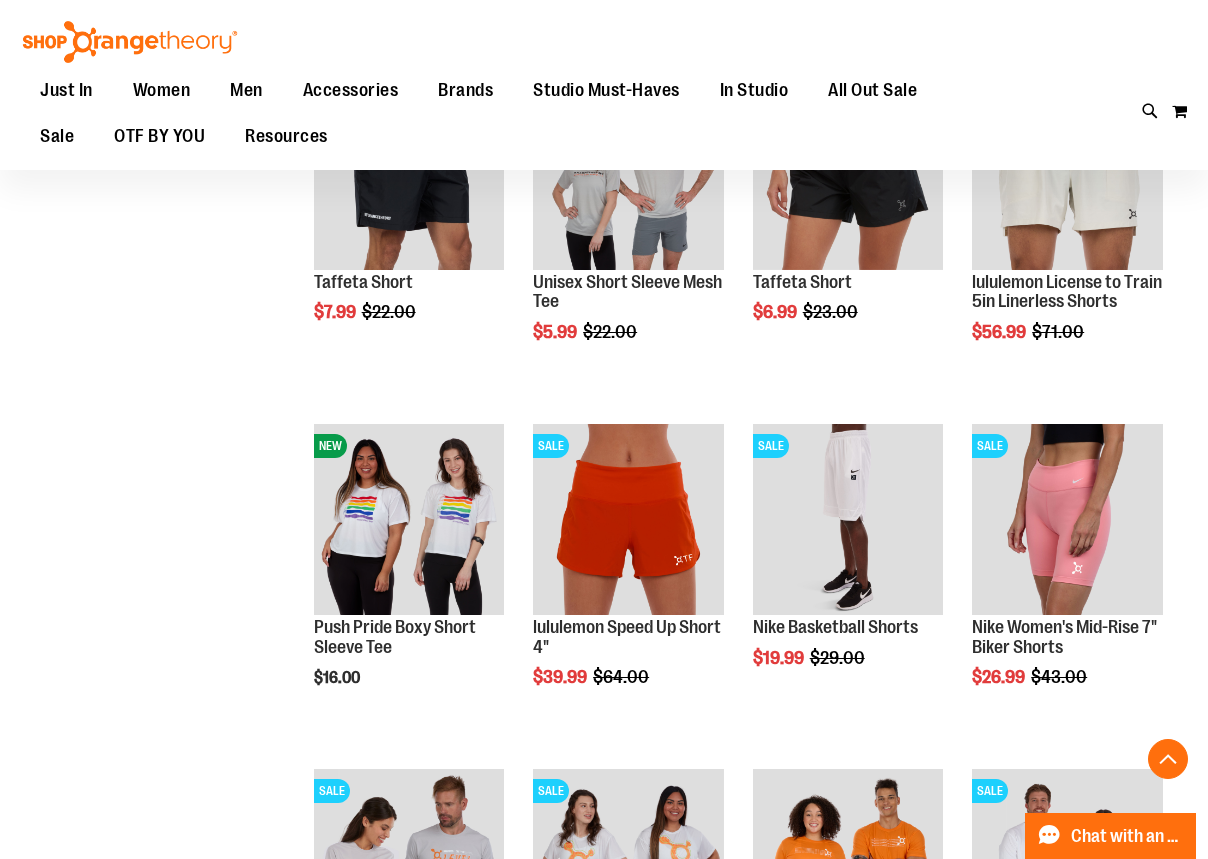 click on "**********" at bounding box center [604, 85] 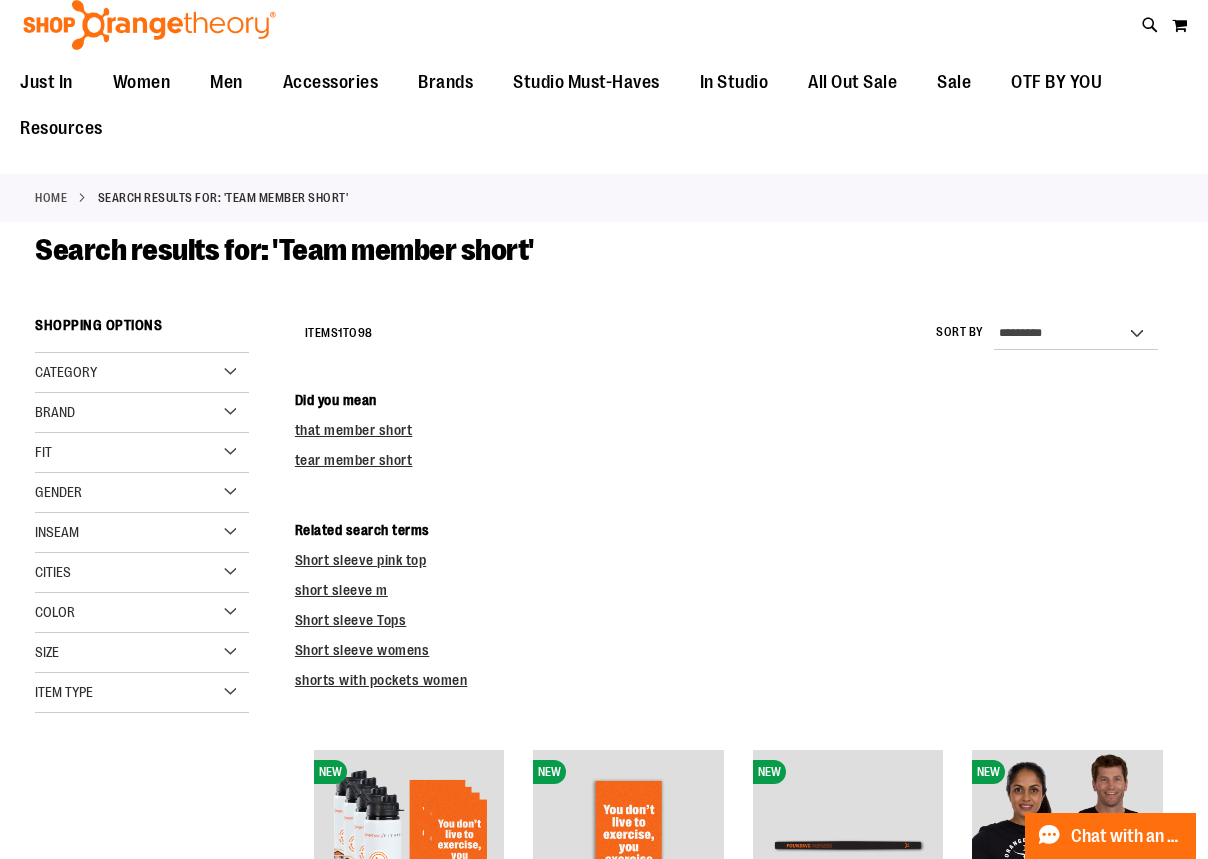 scroll, scrollTop: 0, scrollLeft: 0, axis: both 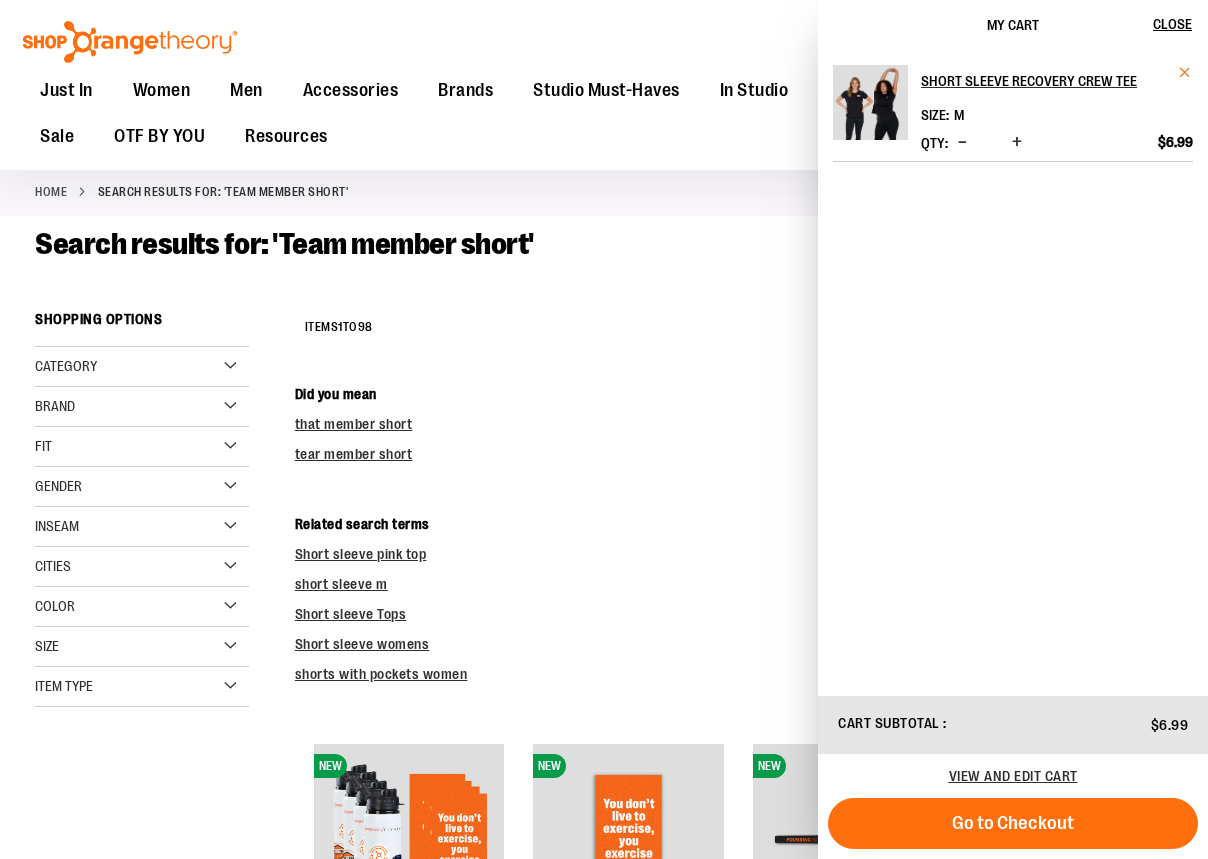 click at bounding box center (1185, 72) 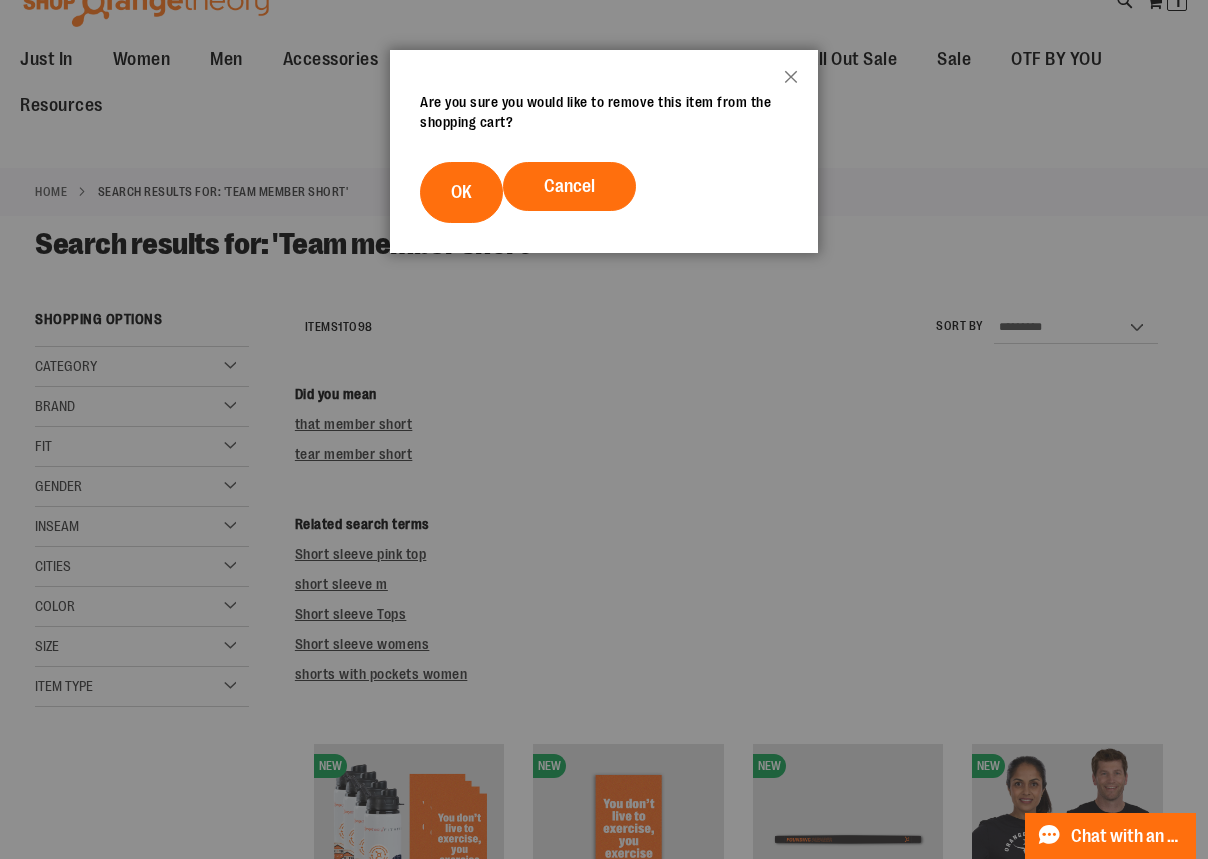 scroll, scrollTop: 0, scrollLeft: 0, axis: both 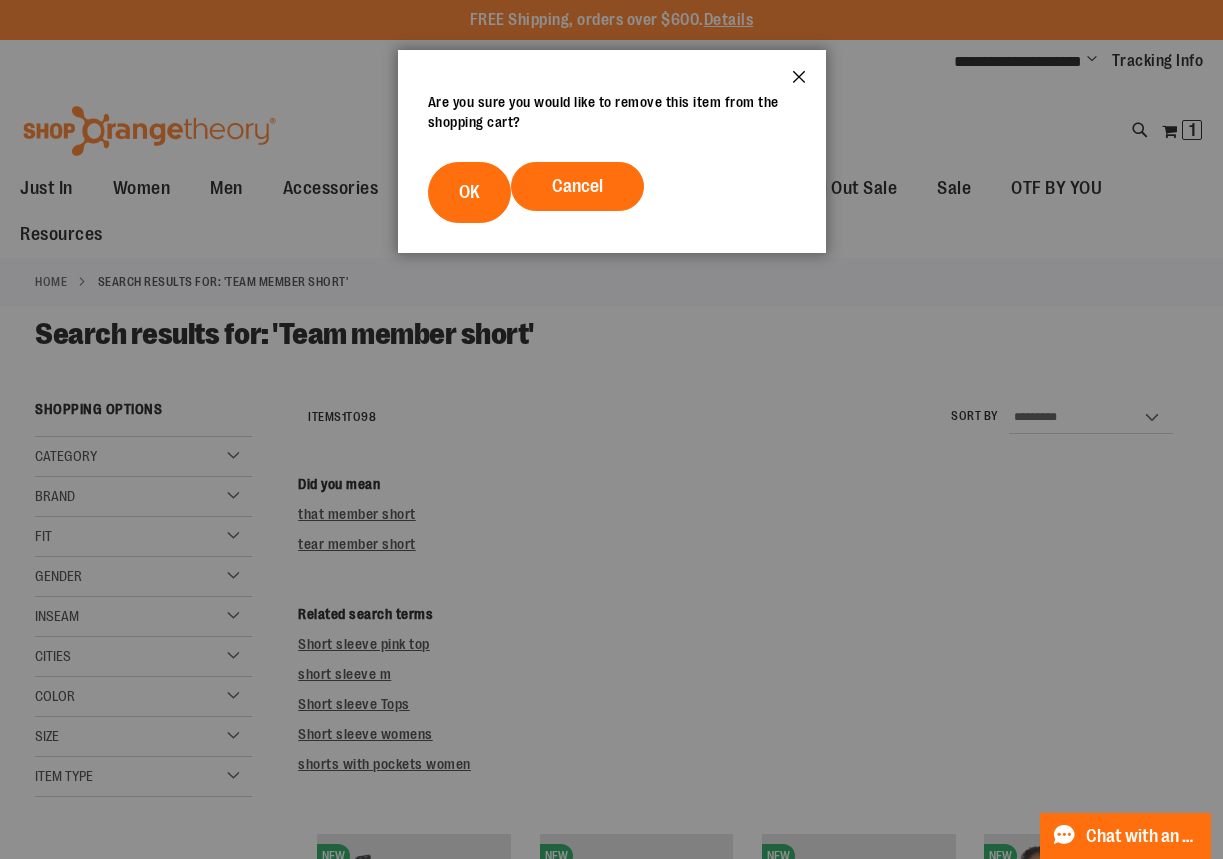 click on "Close" at bounding box center (799, 83) 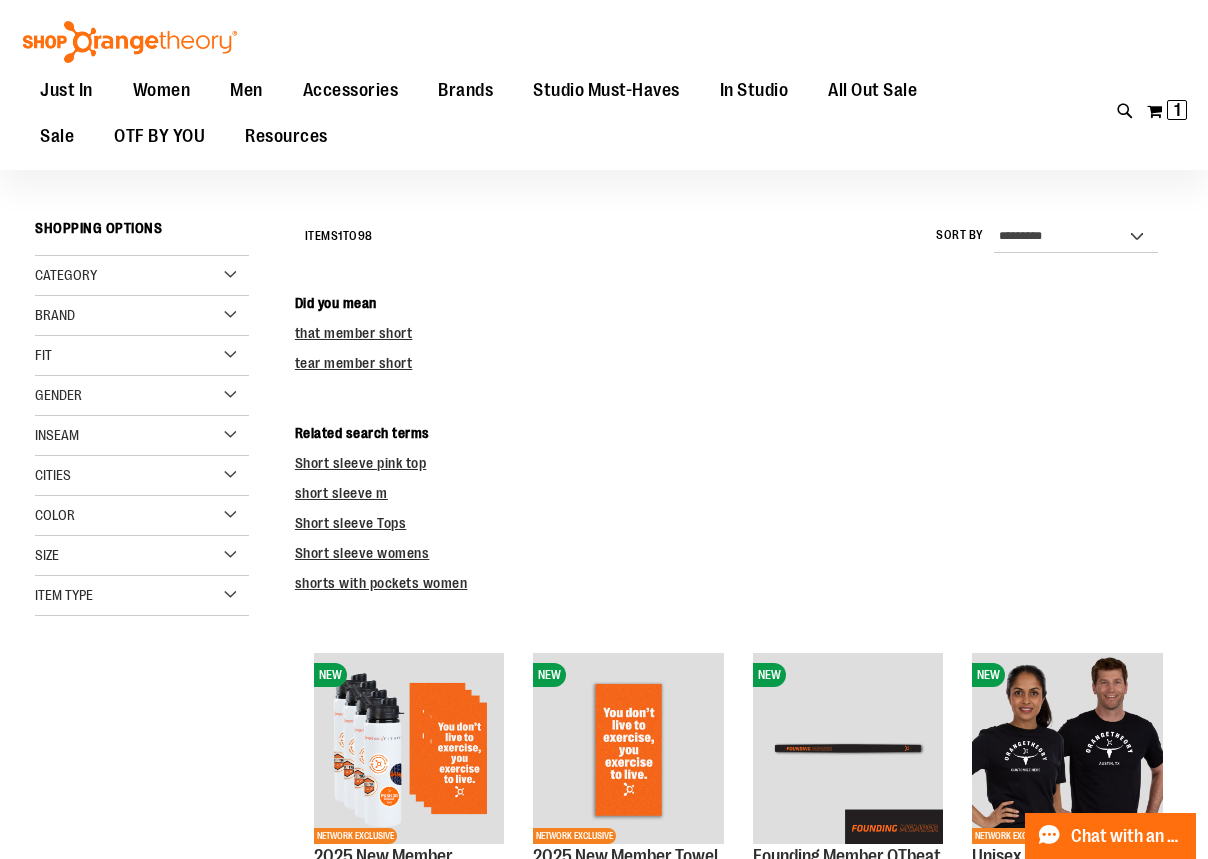 scroll, scrollTop: 186, scrollLeft: 0, axis: vertical 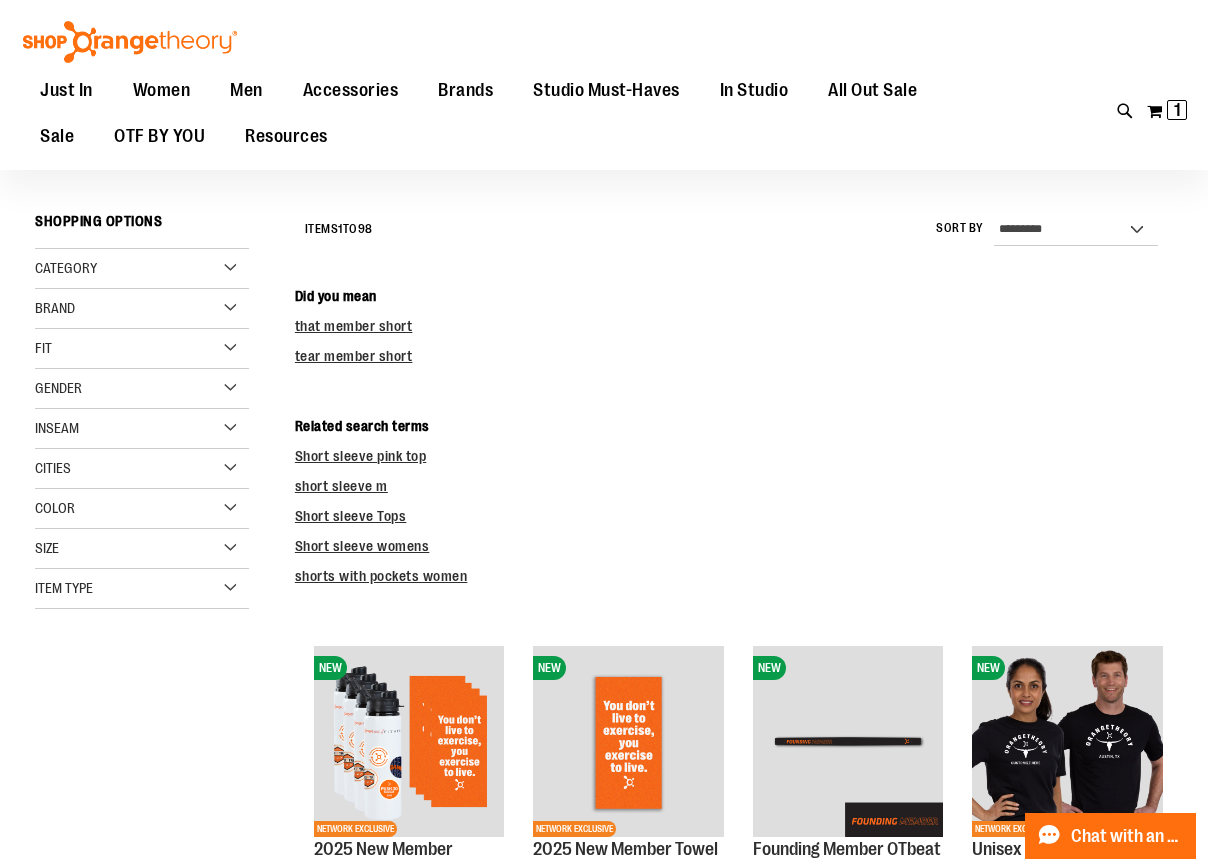 click on "Category" at bounding box center [142, 269] 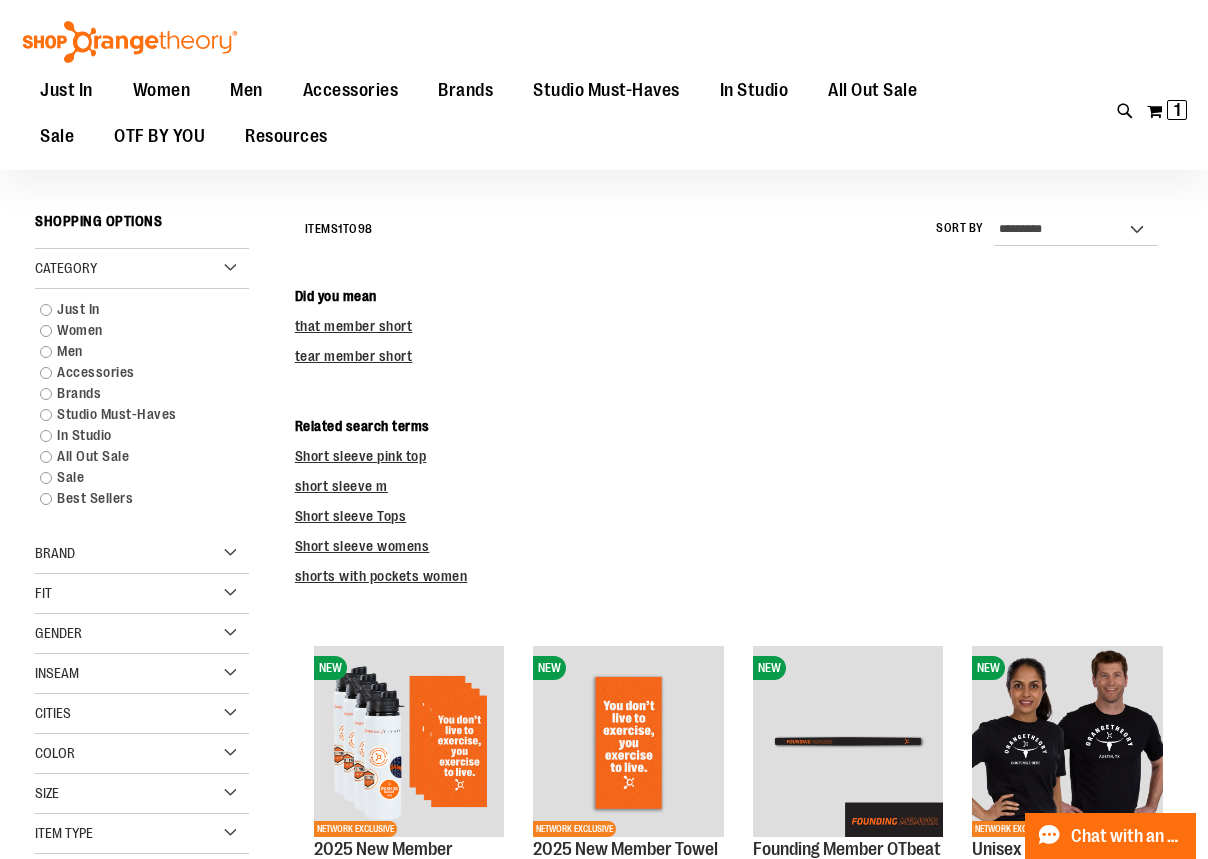 click on "tear member short" at bounding box center (734, 356) 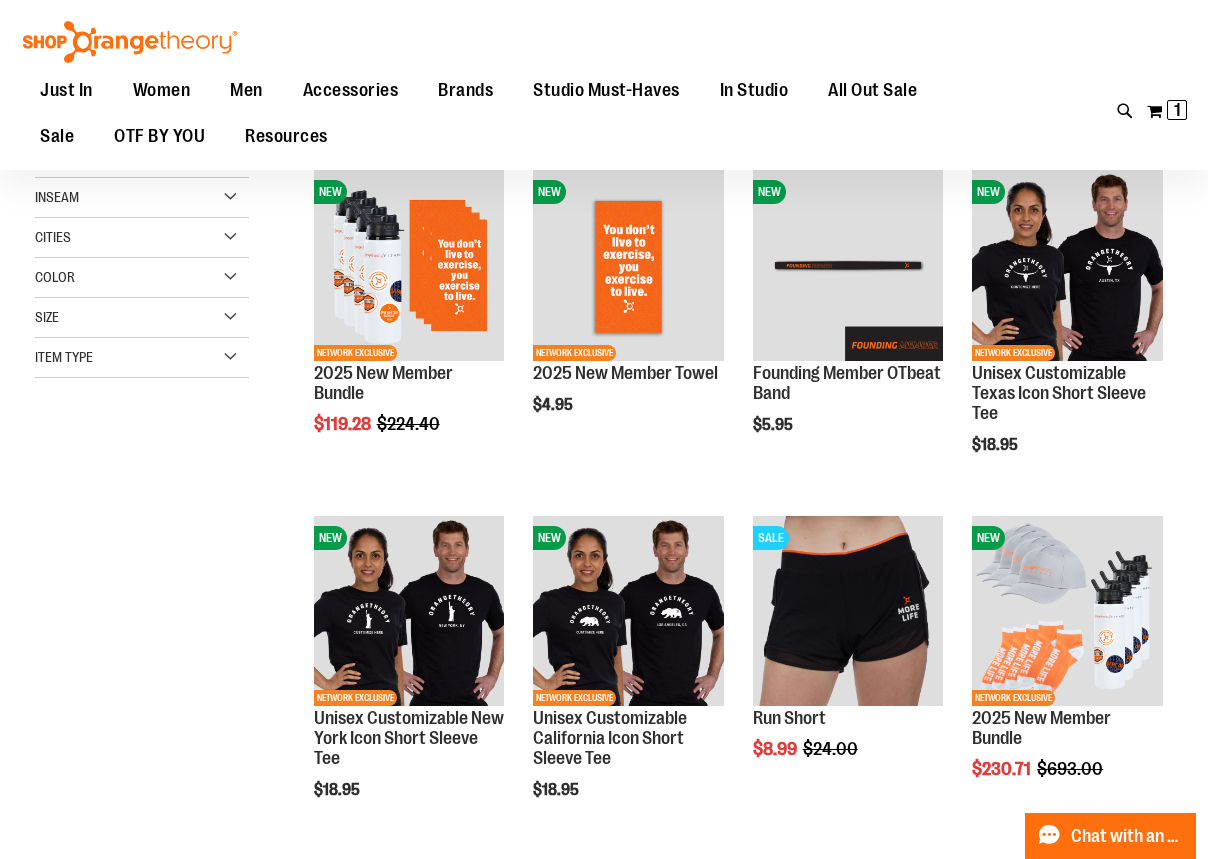 scroll, scrollTop: 735, scrollLeft: 0, axis: vertical 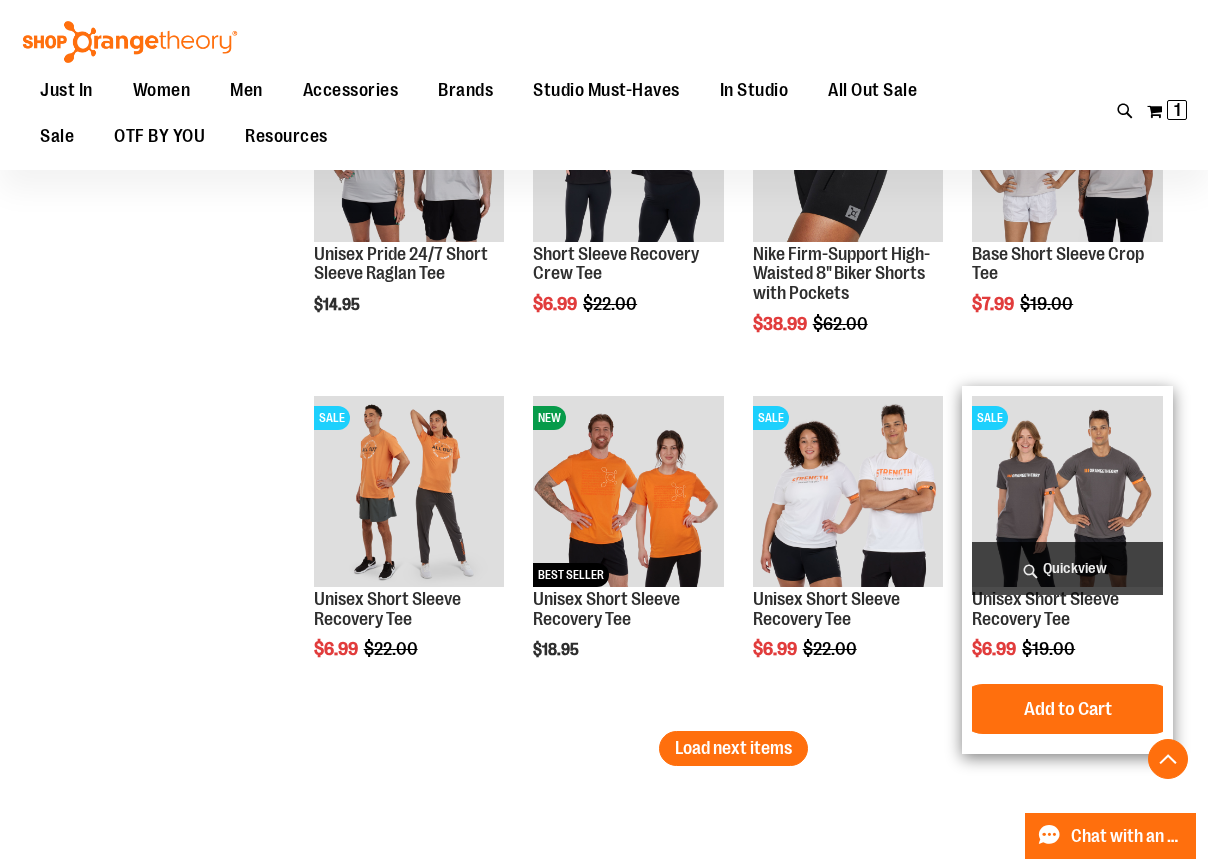 click on "Quickview" at bounding box center [1067, 568] 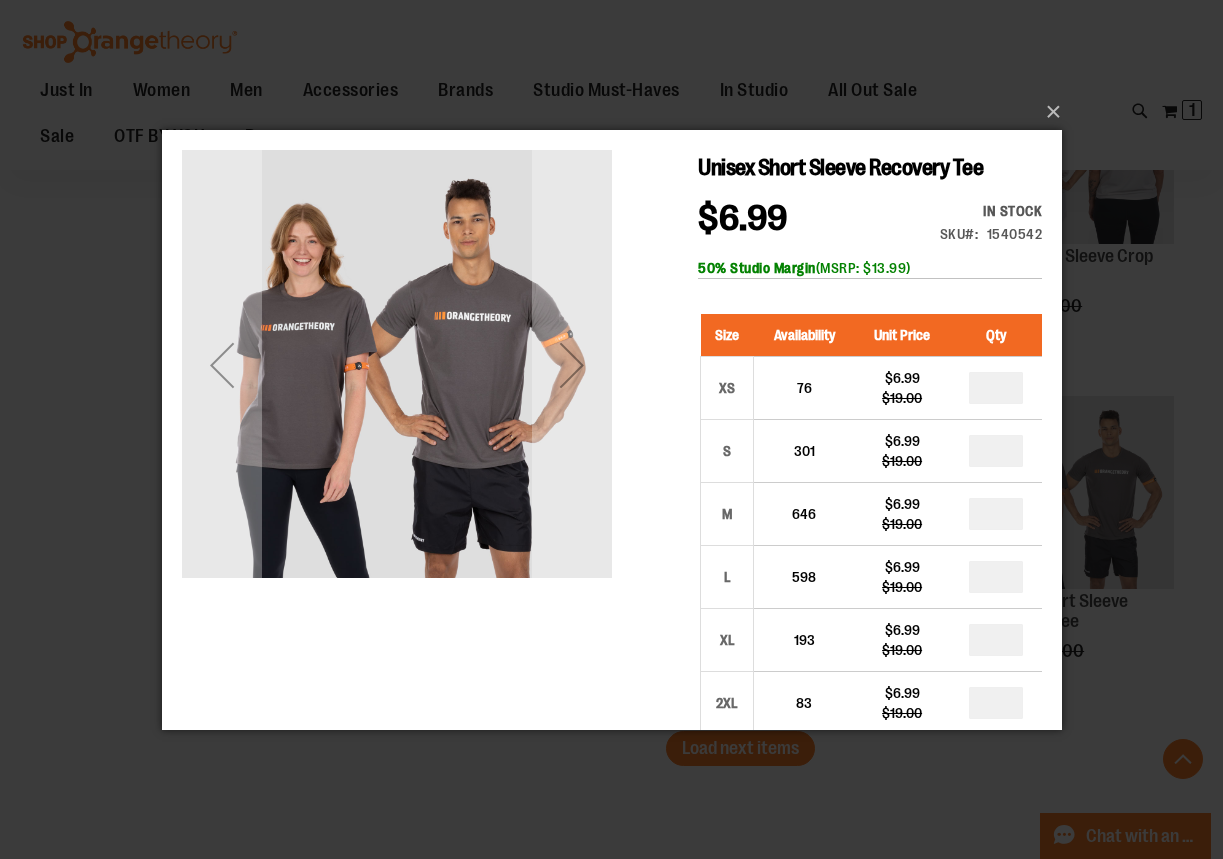 scroll, scrollTop: 0, scrollLeft: 0, axis: both 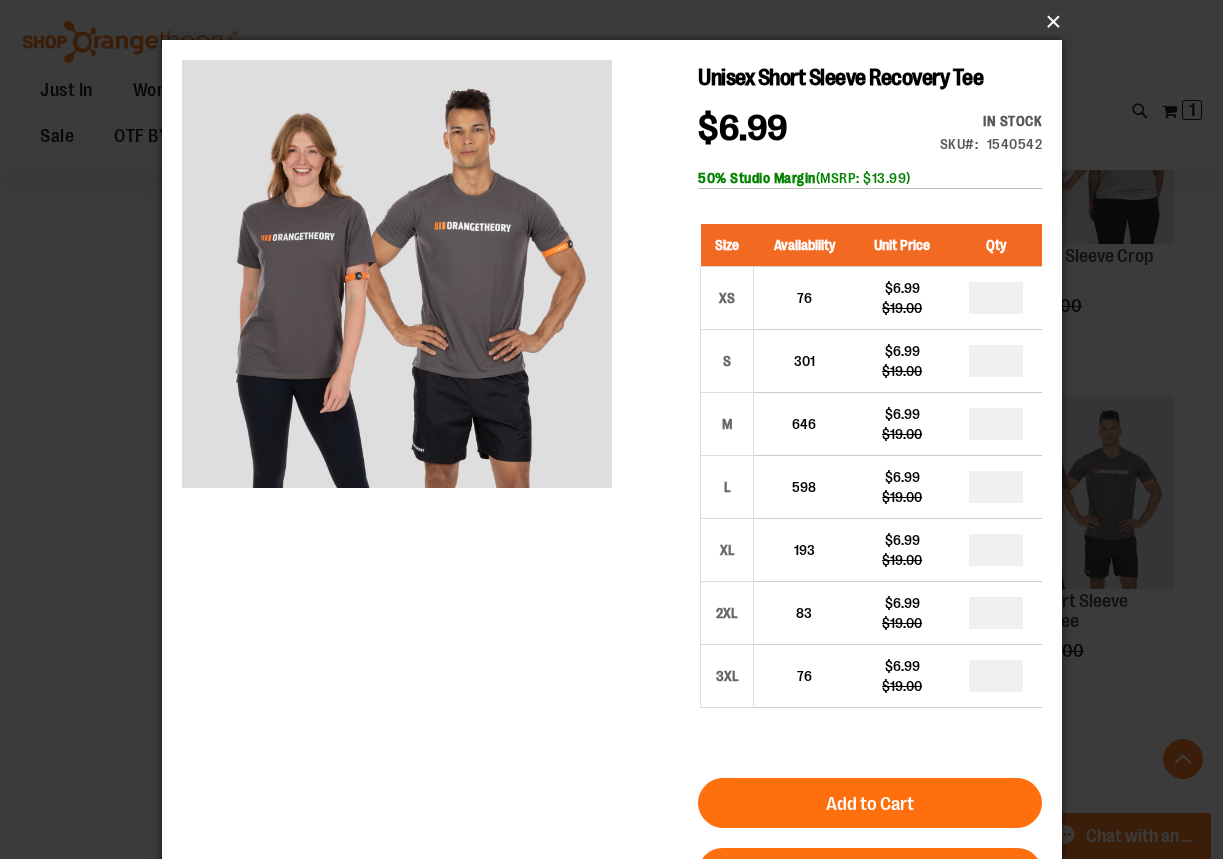 click on "×" at bounding box center (618, 22) 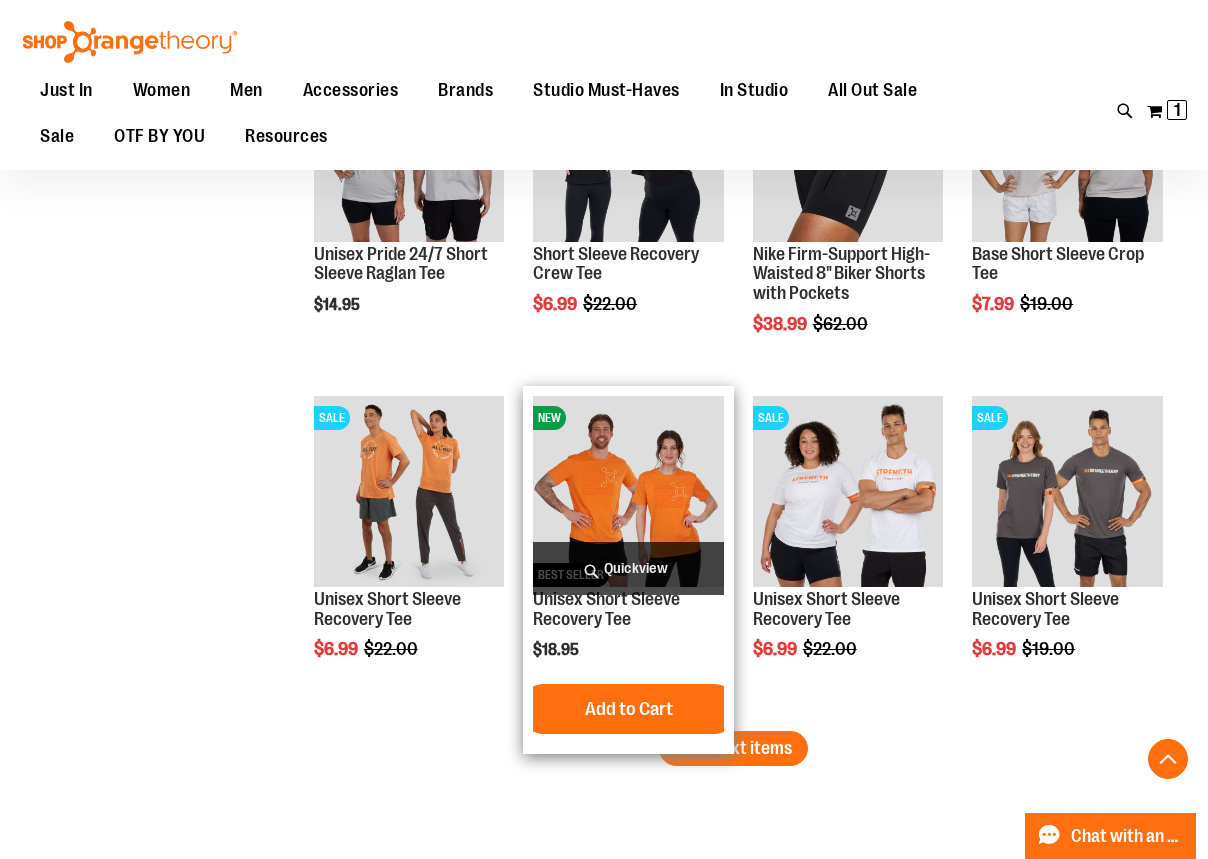 click on "Quickview" at bounding box center [628, 568] 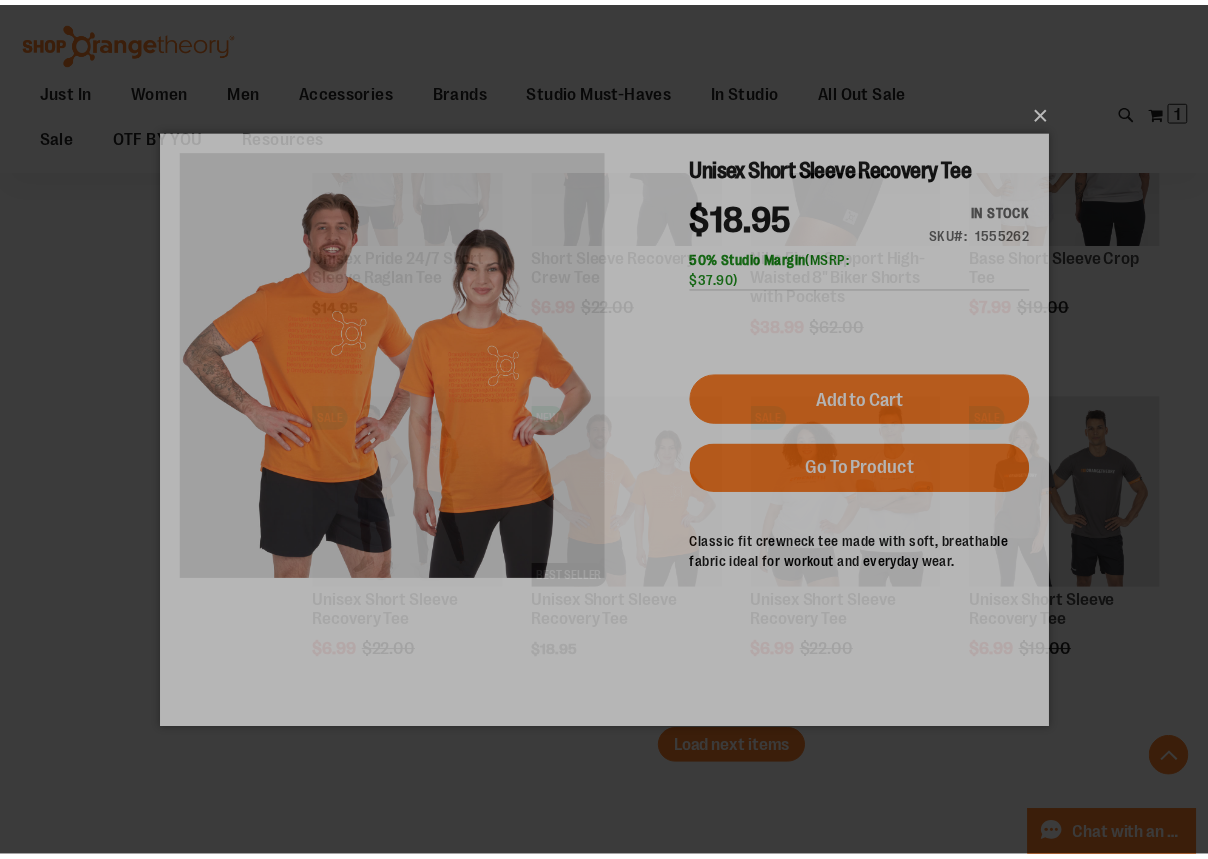 scroll, scrollTop: 0, scrollLeft: 0, axis: both 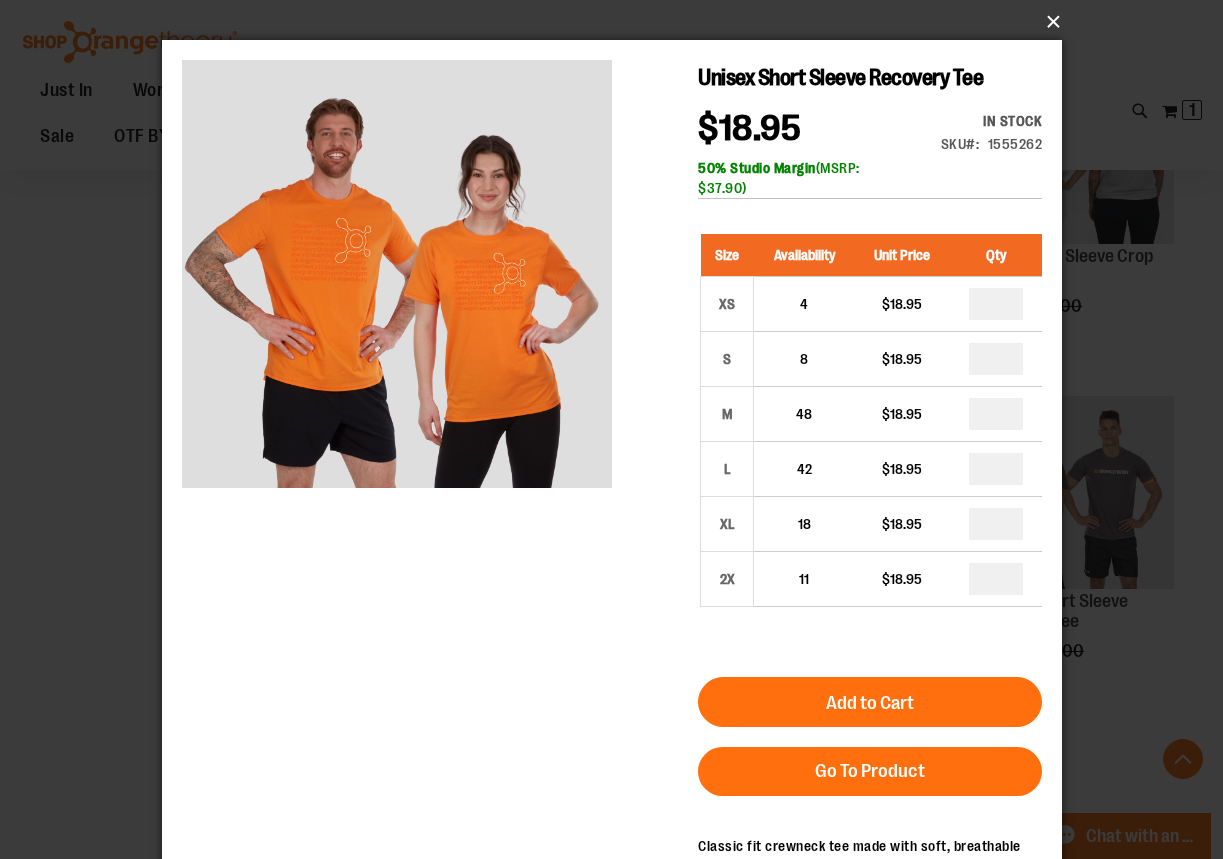 click on "×" at bounding box center [618, 22] 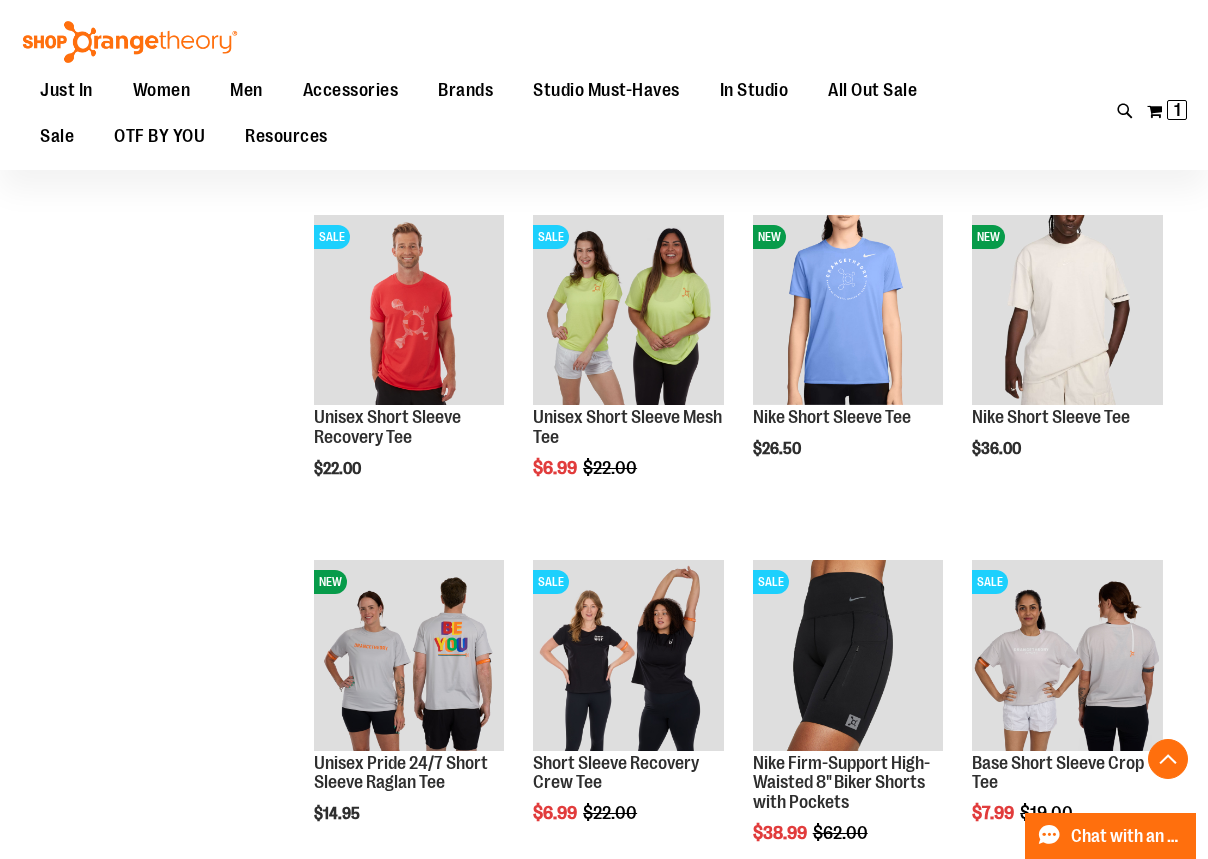 scroll, scrollTop: 3651, scrollLeft: 0, axis: vertical 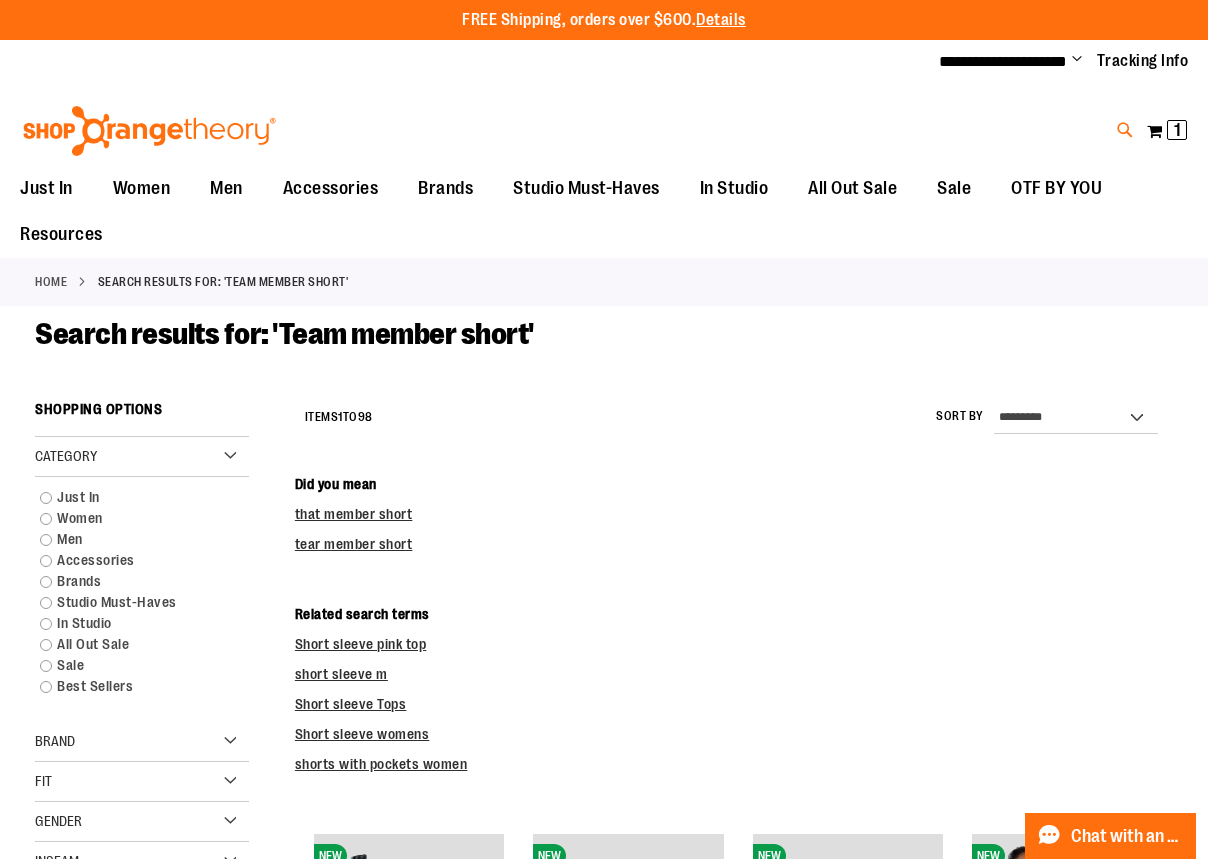 click at bounding box center (1125, 130) 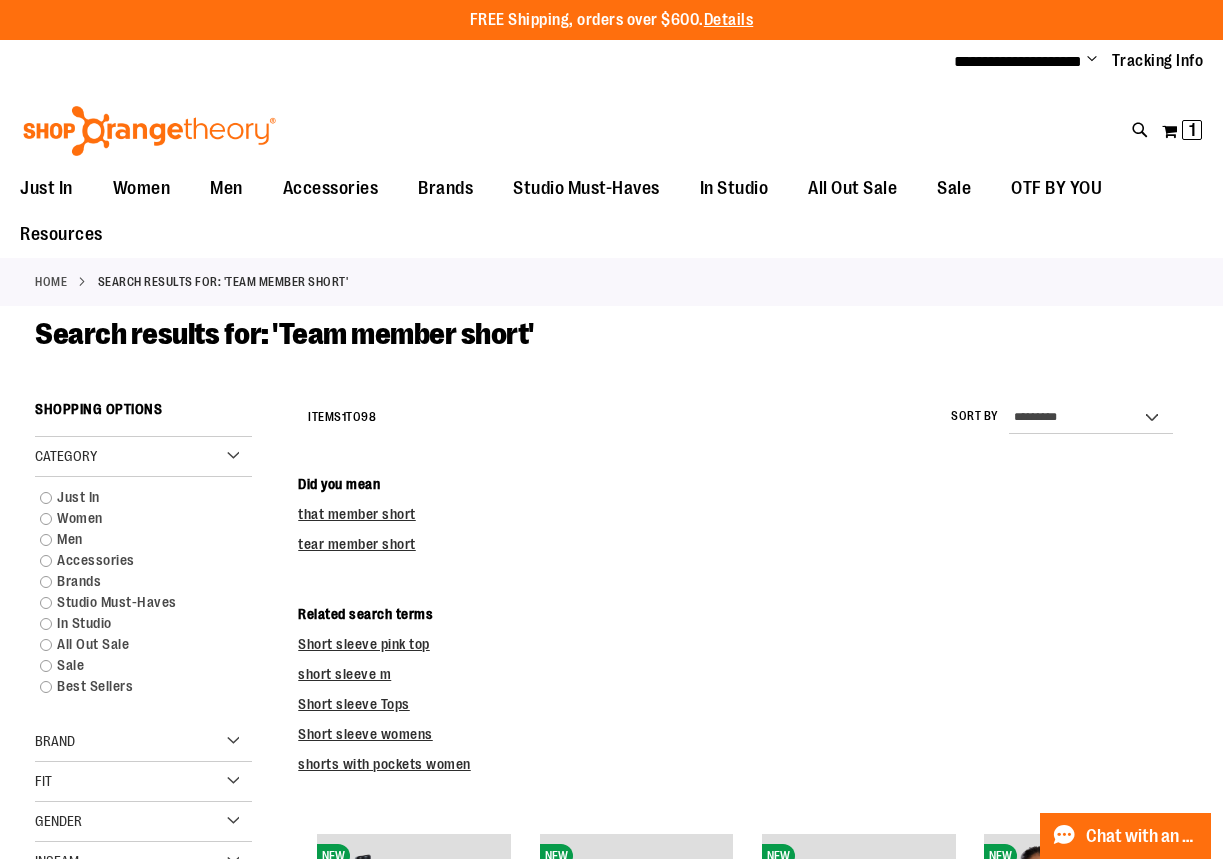 drag, startPoint x: 372, startPoint y: 111, endPoint x: 57, endPoint y: 111, distance: 315 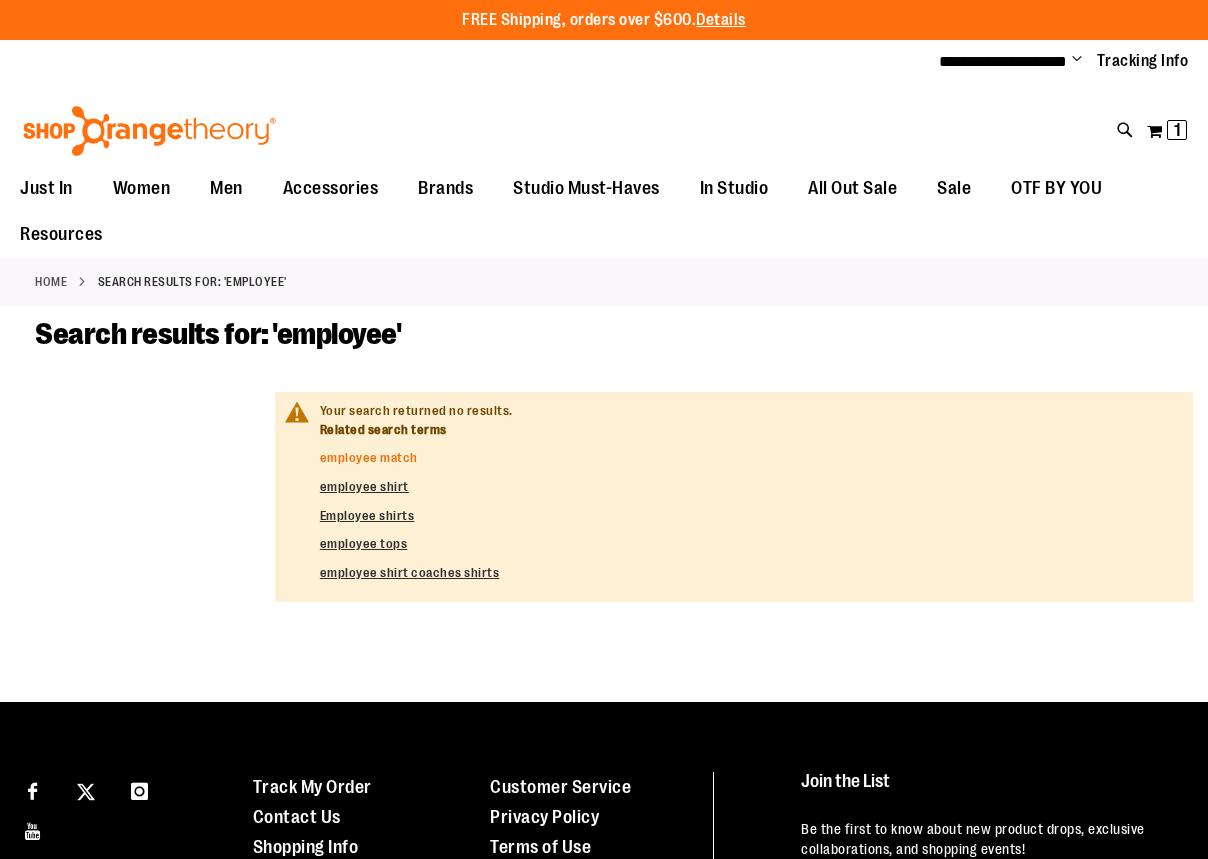 scroll, scrollTop: 0, scrollLeft: 0, axis: both 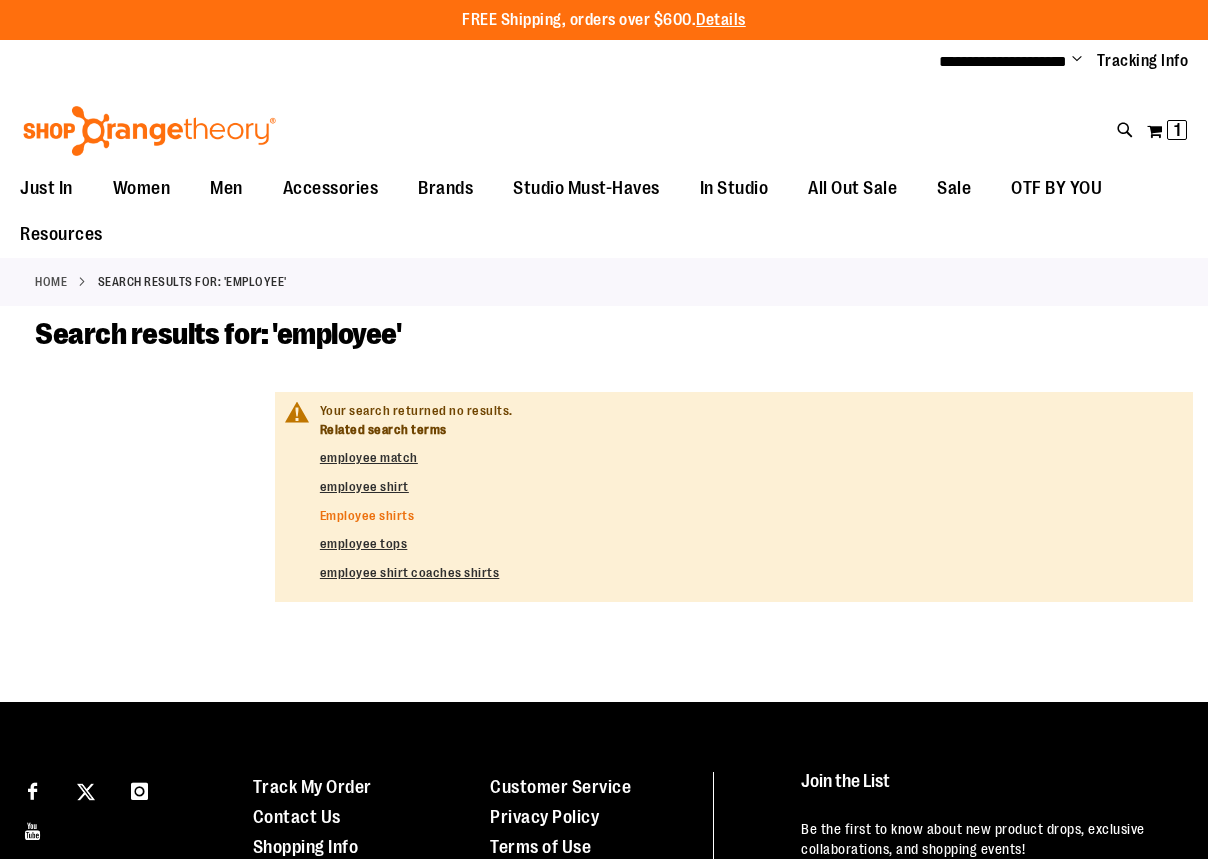 type on "**********" 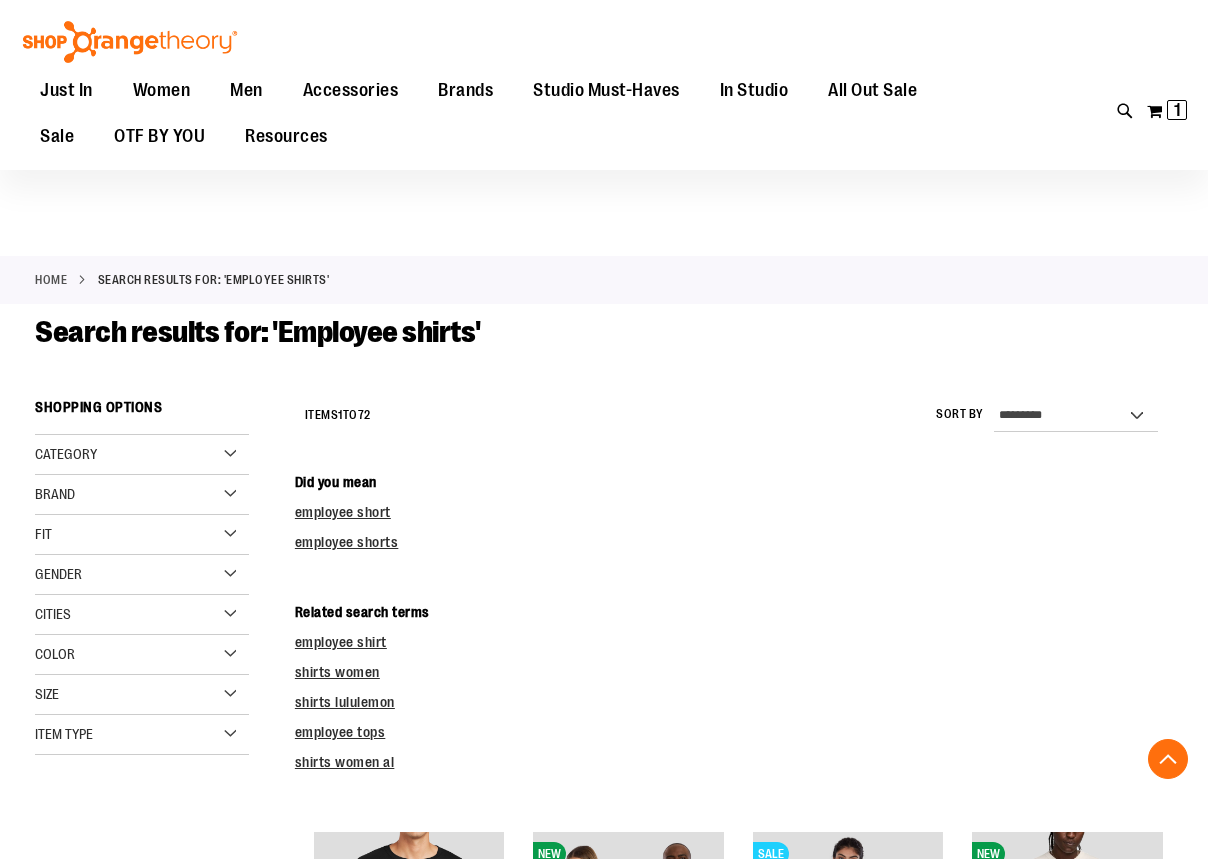 scroll, scrollTop: 475, scrollLeft: 0, axis: vertical 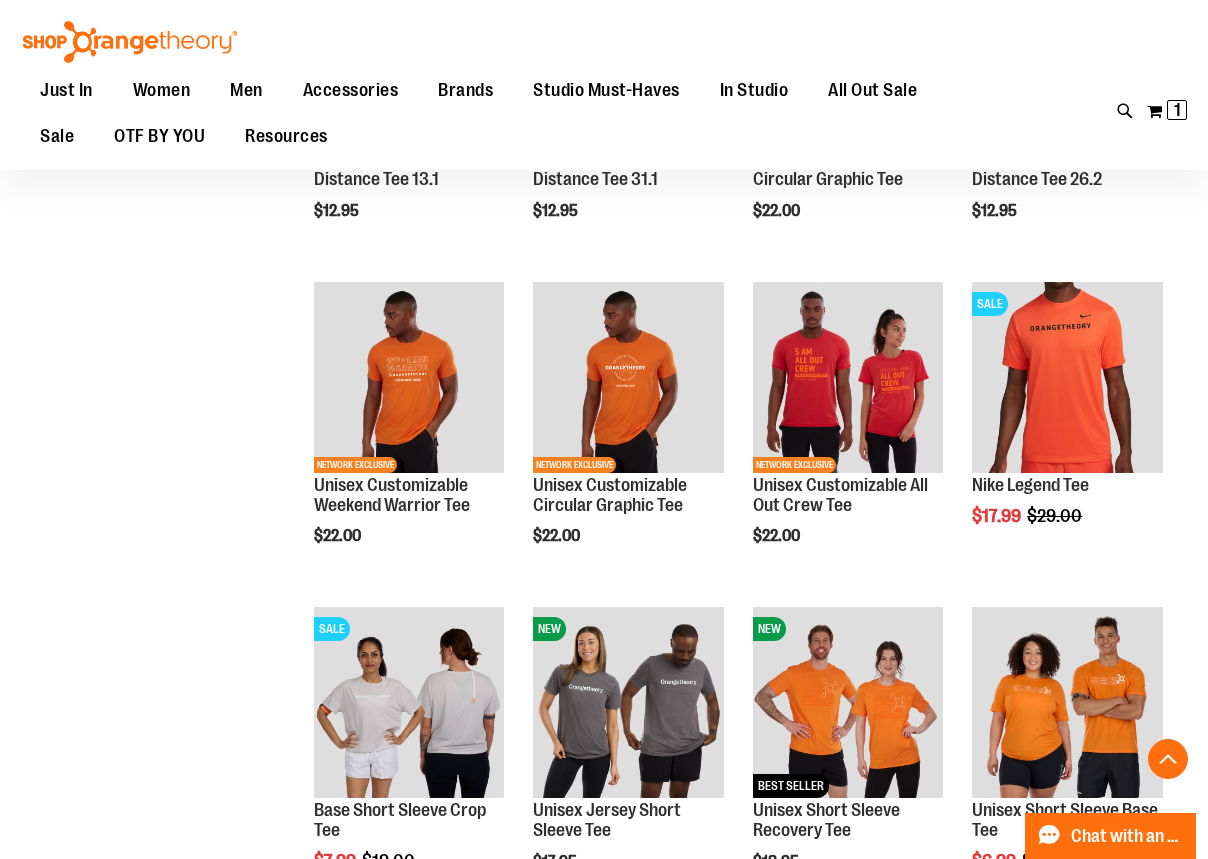 type on "**********" 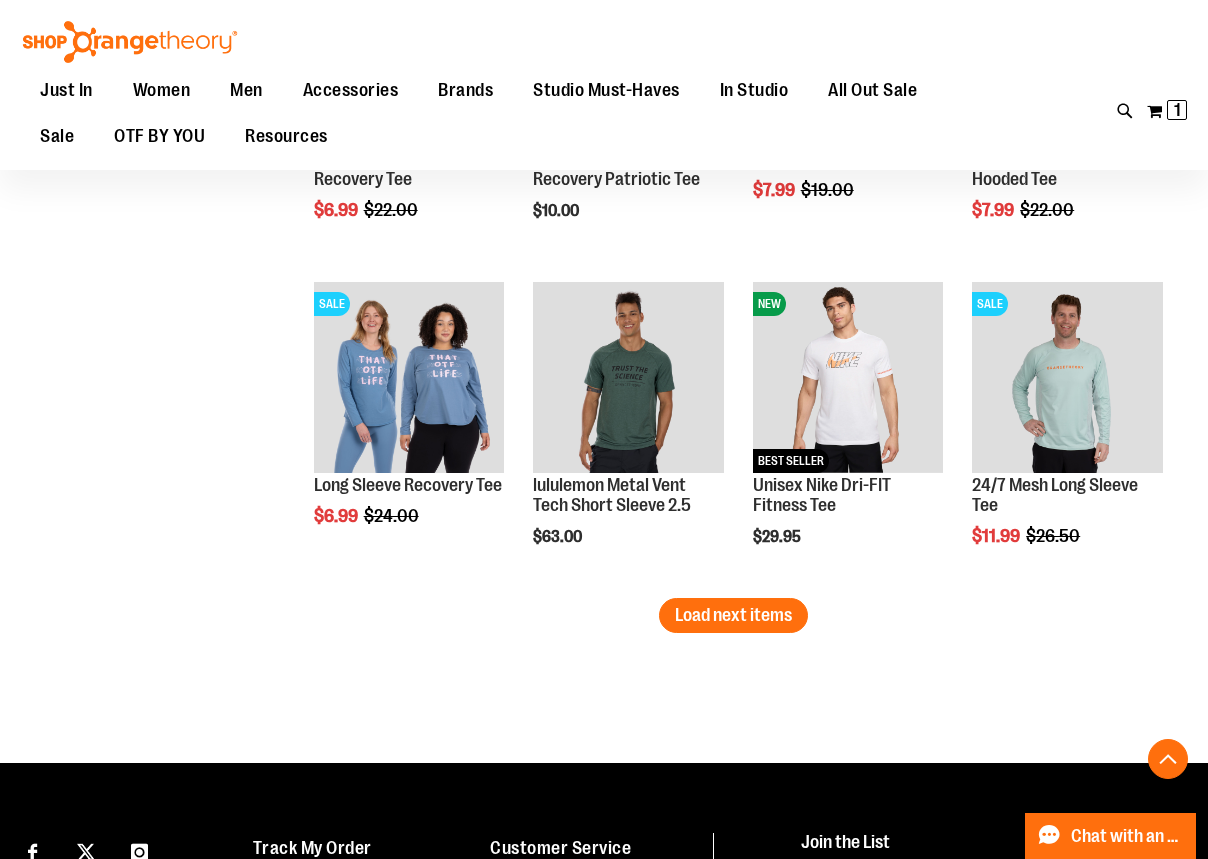 scroll, scrollTop: 3166, scrollLeft: 0, axis: vertical 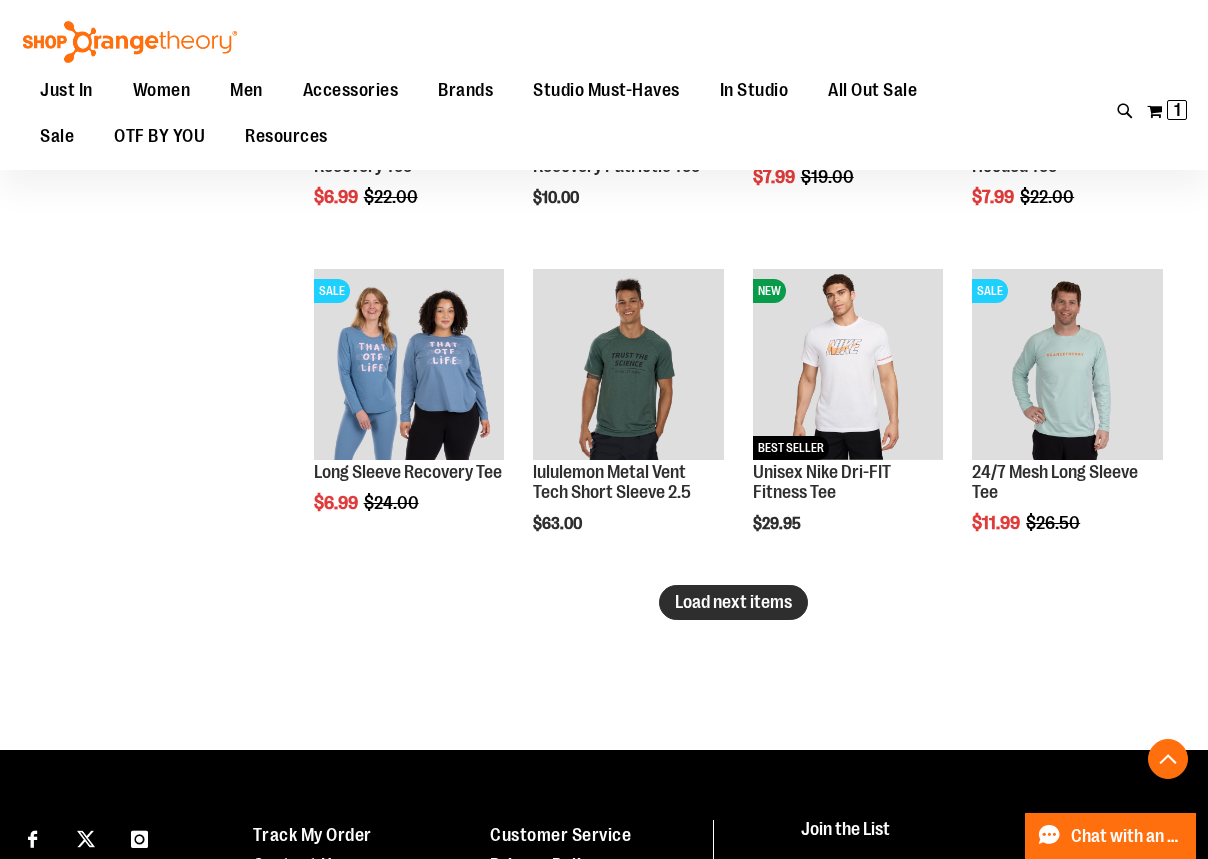 click on "Load next items" at bounding box center (733, 602) 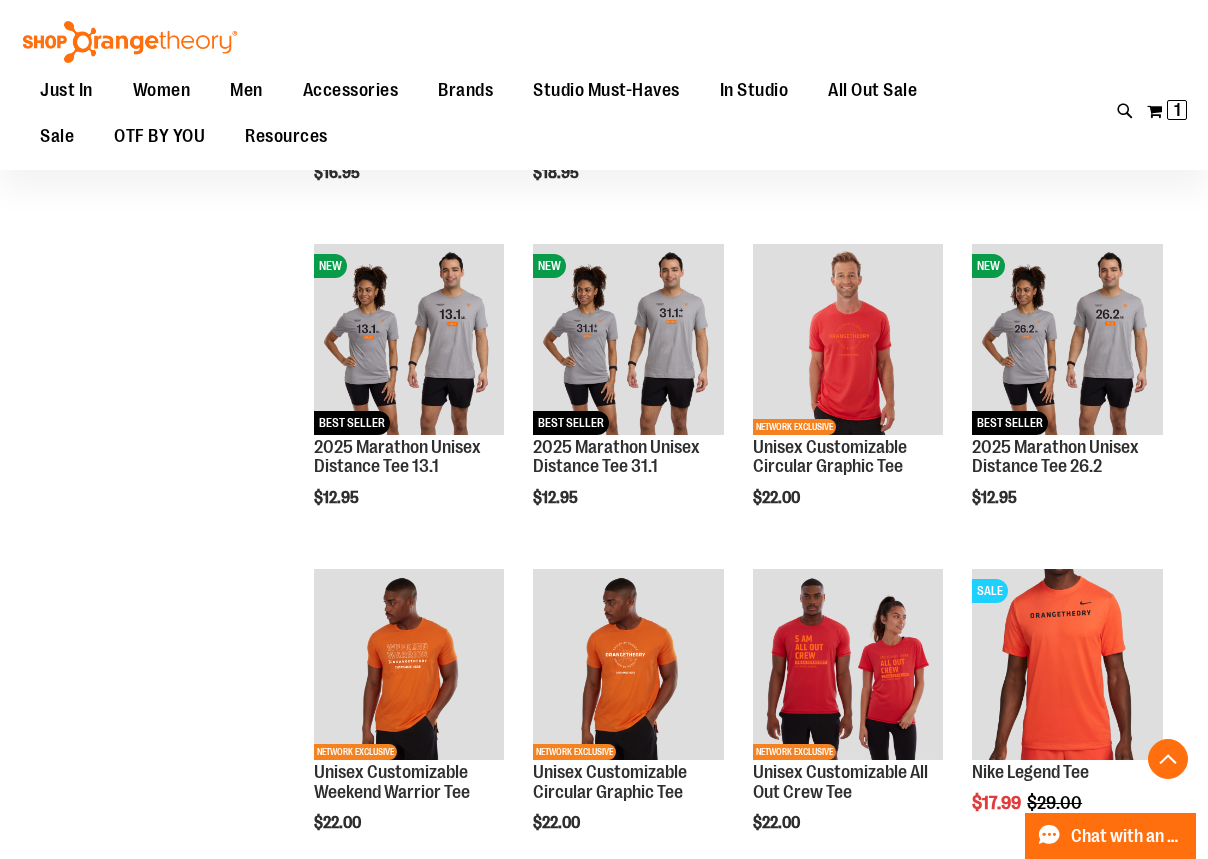 scroll, scrollTop: 211, scrollLeft: 0, axis: vertical 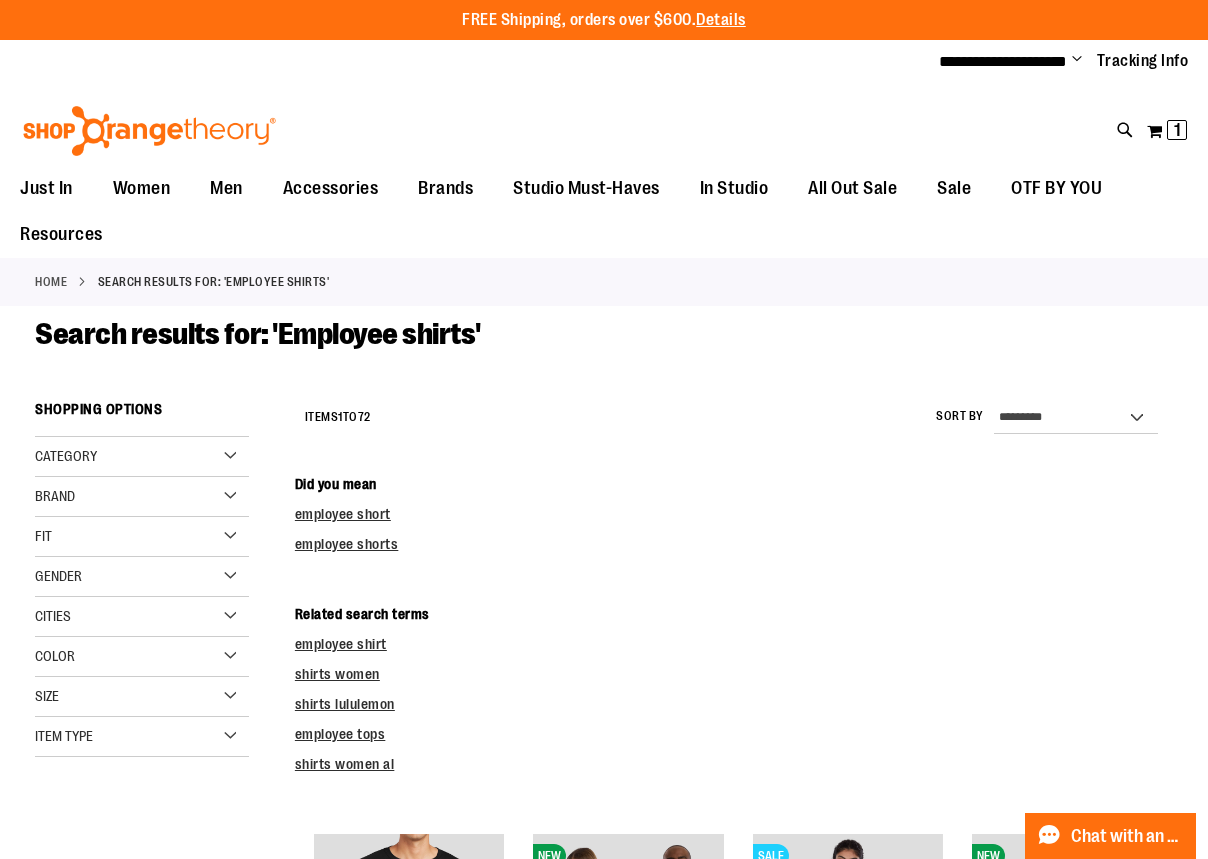 click on "Color" at bounding box center [142, 657] 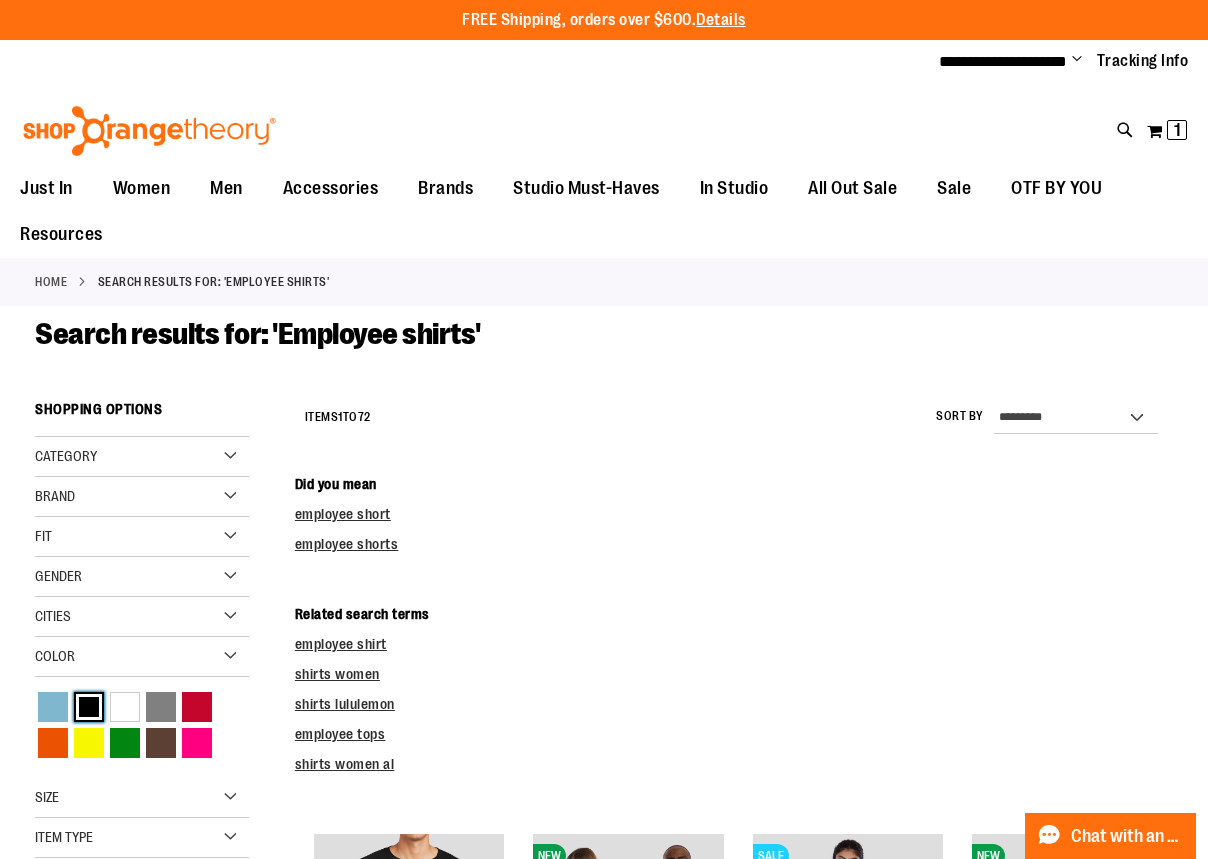 click at bounding box center [89, 707] 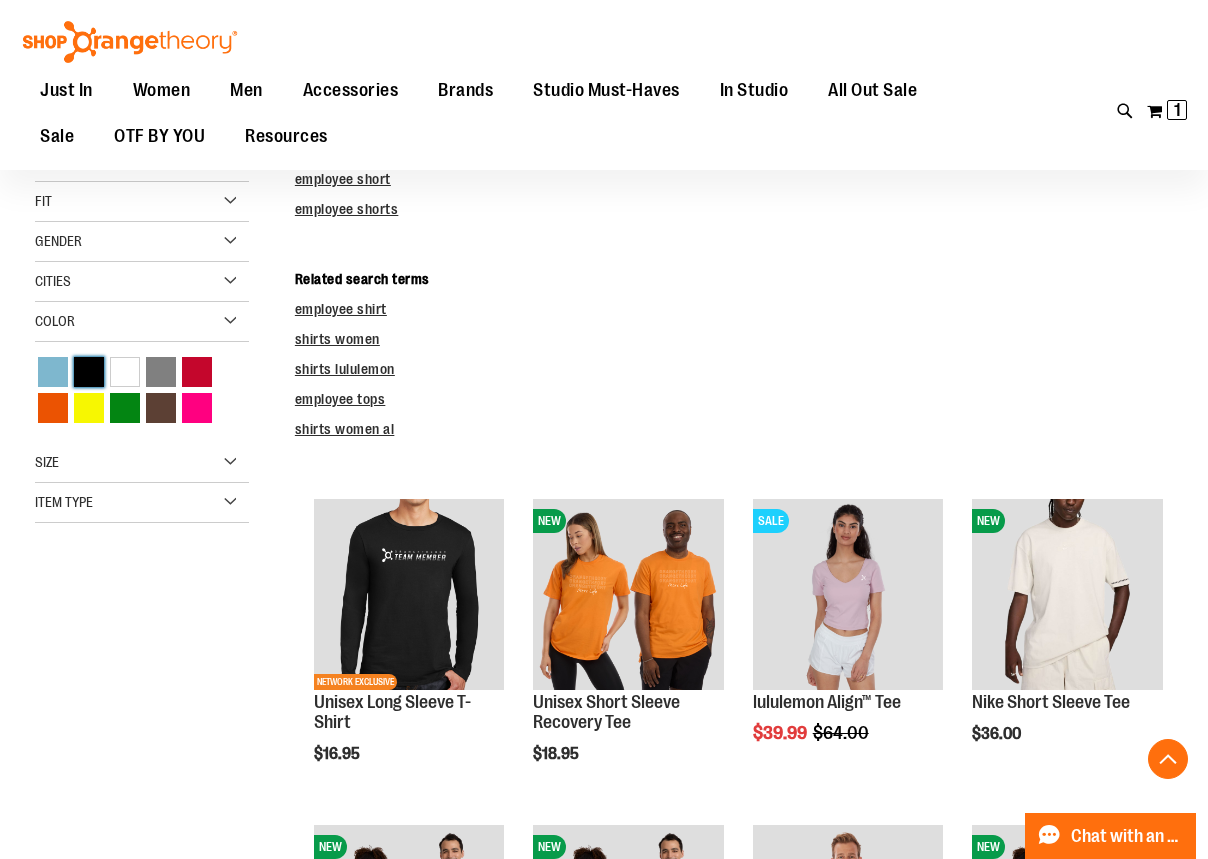 scroll, scrollTop: 391, scrollLeft: 0, axis: vertical 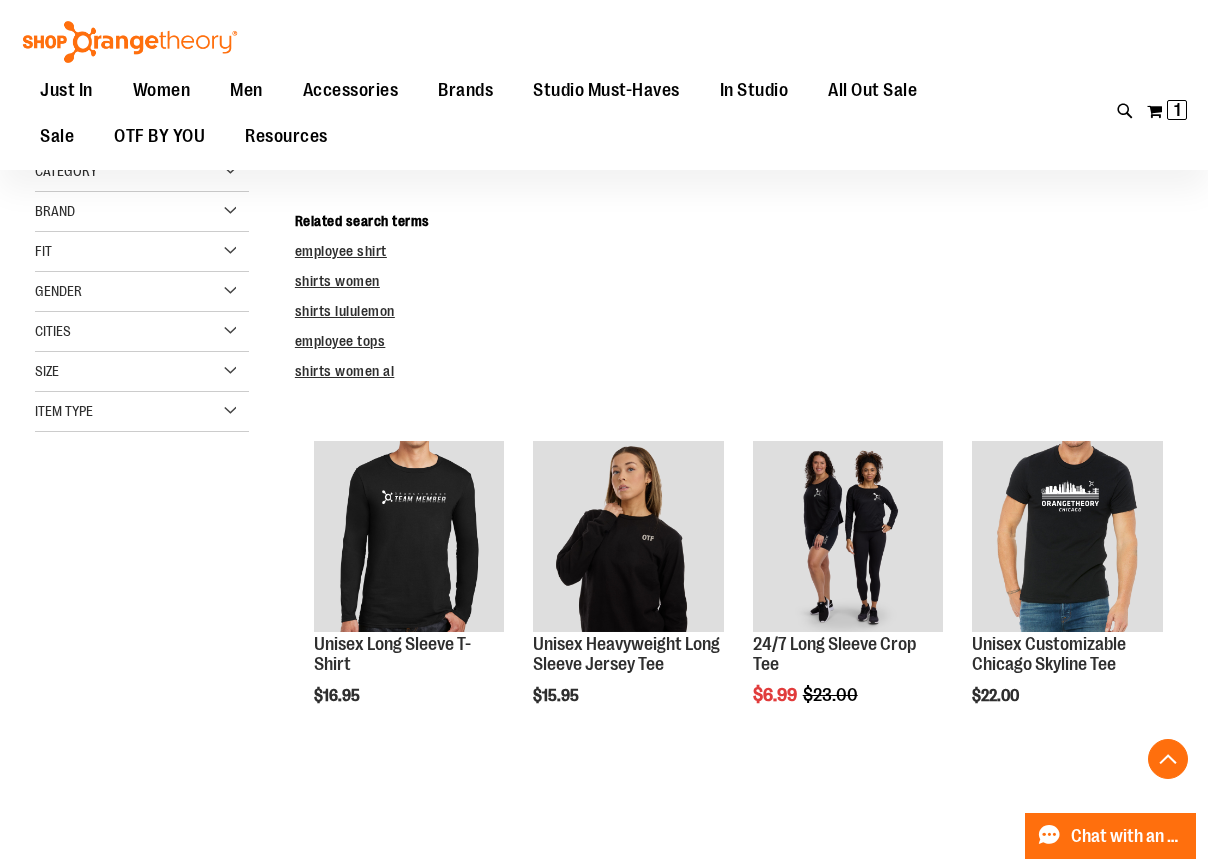 click on "Cities" at bounding box center [142, 332] 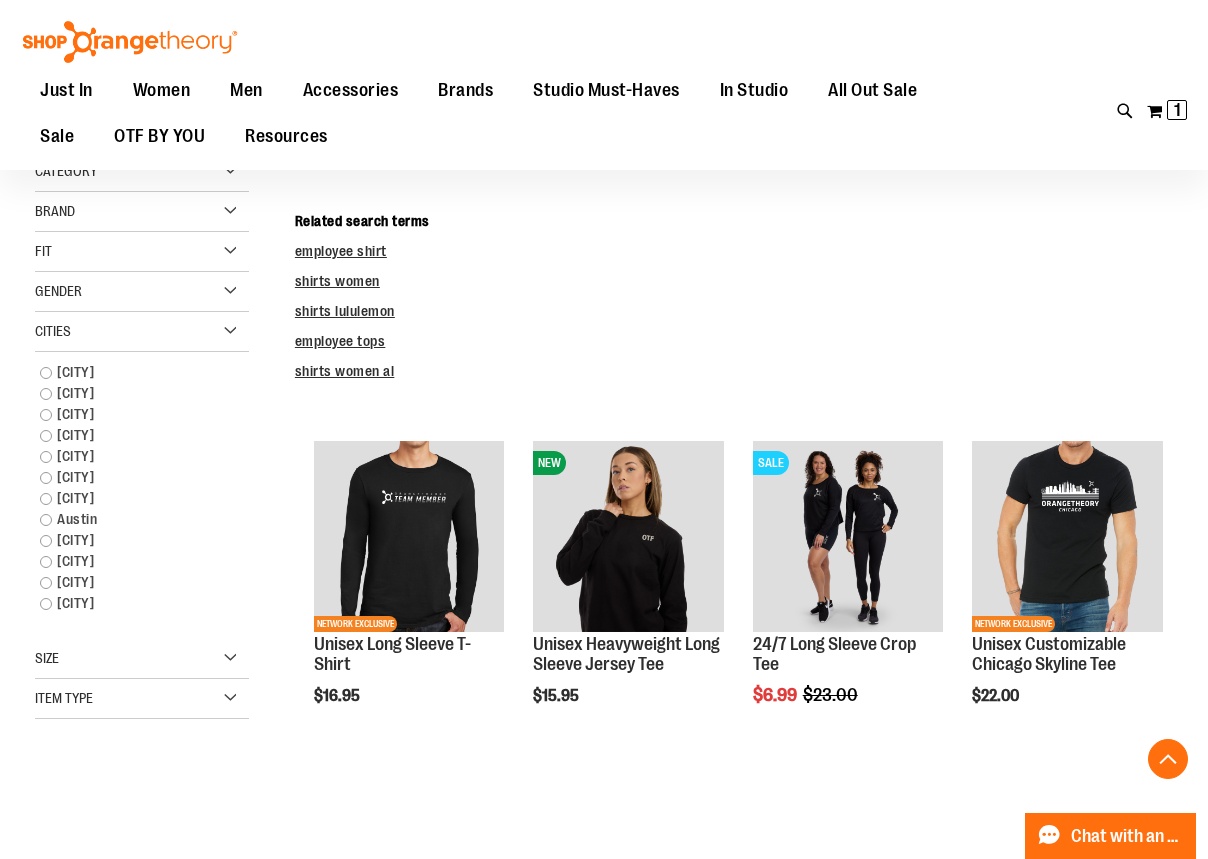 click on "shirts women" at bounding box center [734, 281] 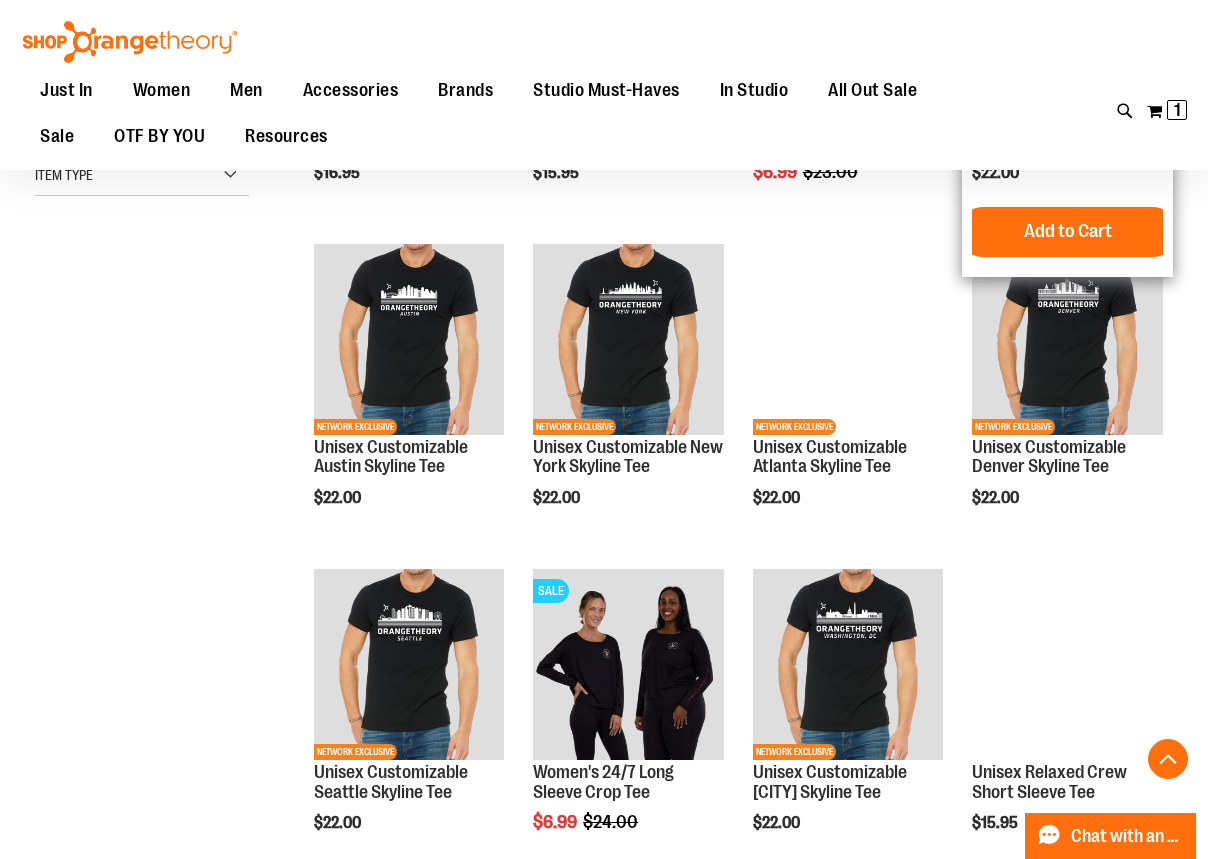 scroll, scrollTop: 1152, scrollLeft: 0, axis: vertical 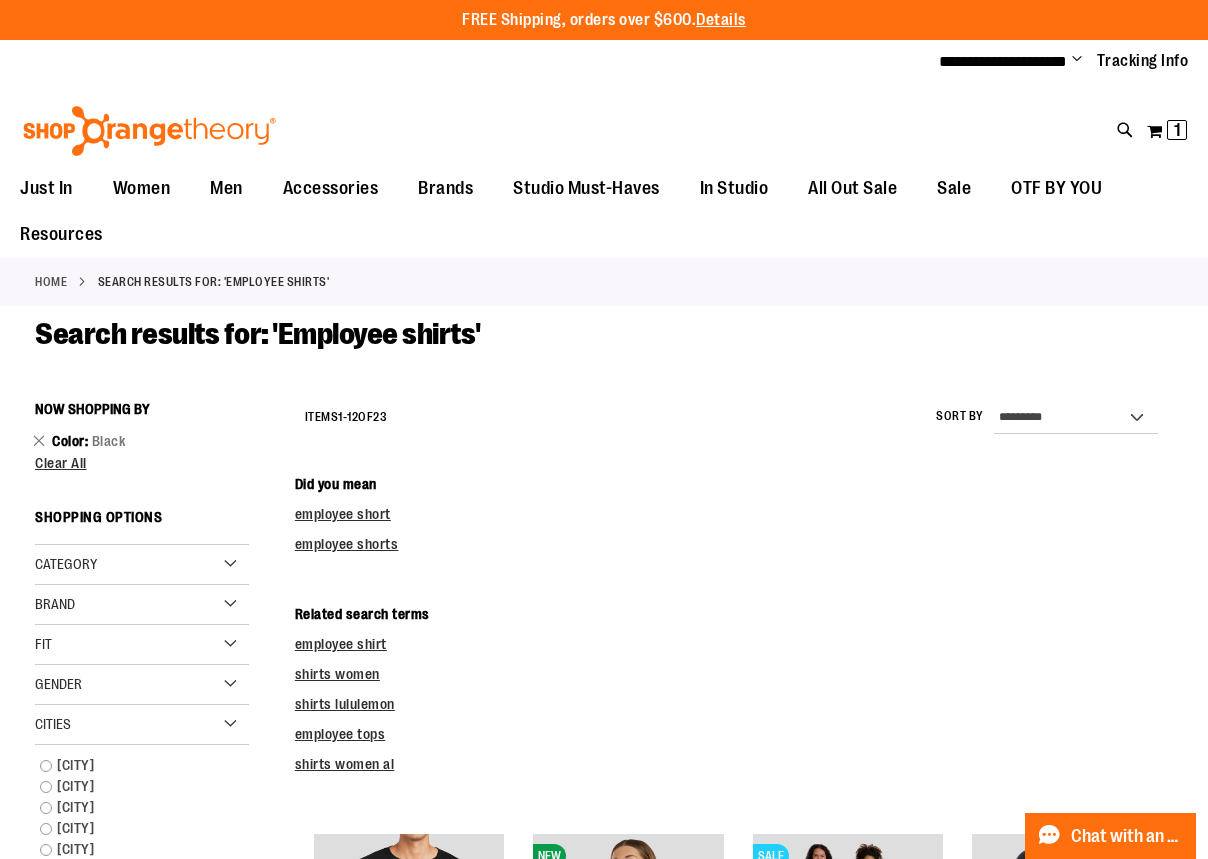 click on "Change" at bounding box center (1077, 60) 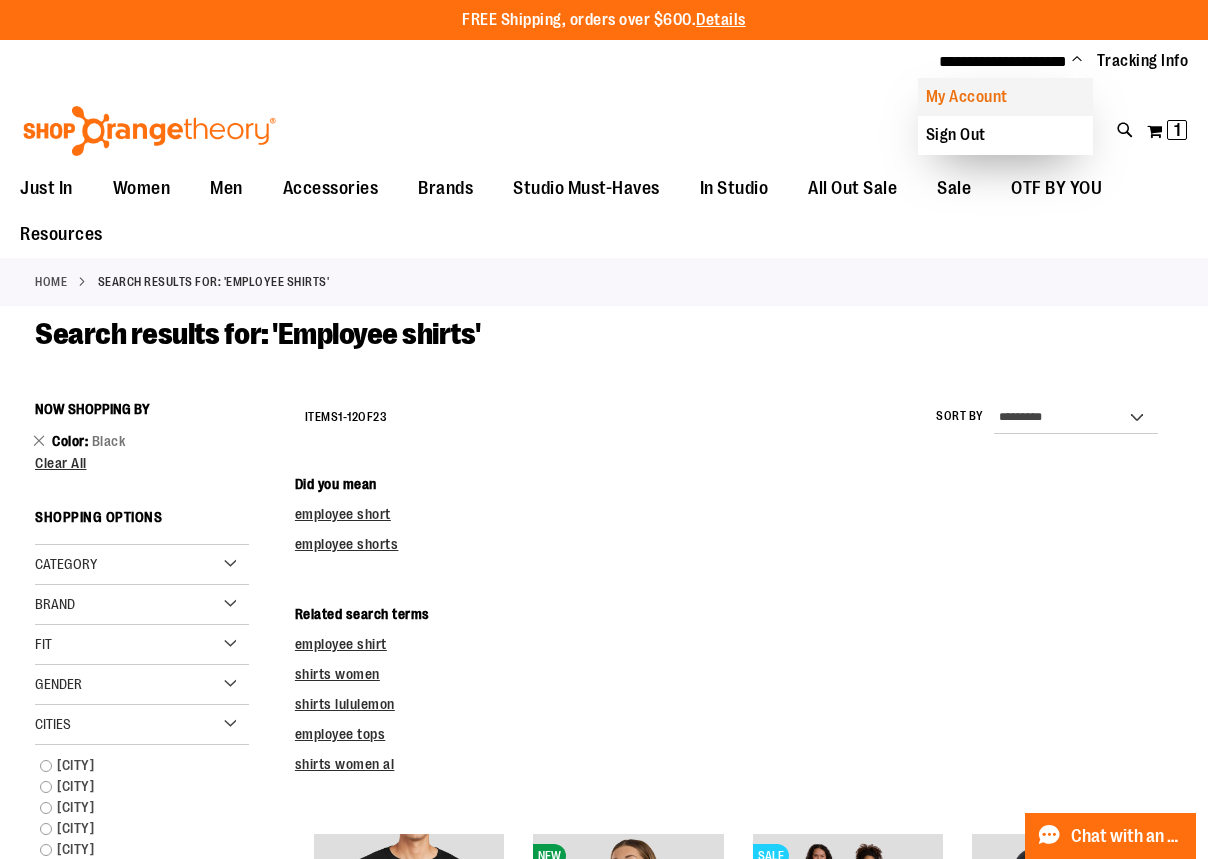 click on "My Account" at bounding box center [1005, 97] 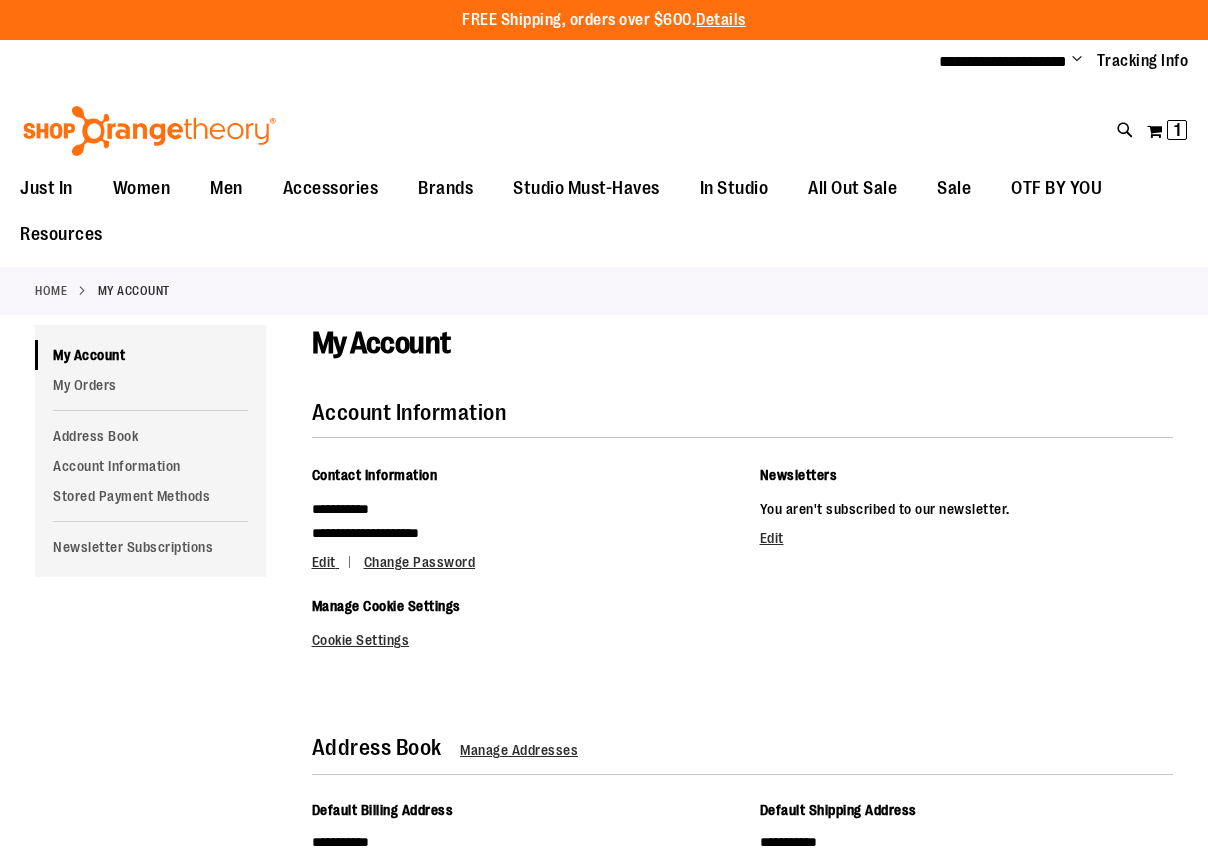 scroll, scrollTop: 0, scrollLeft: 0, axis: both 